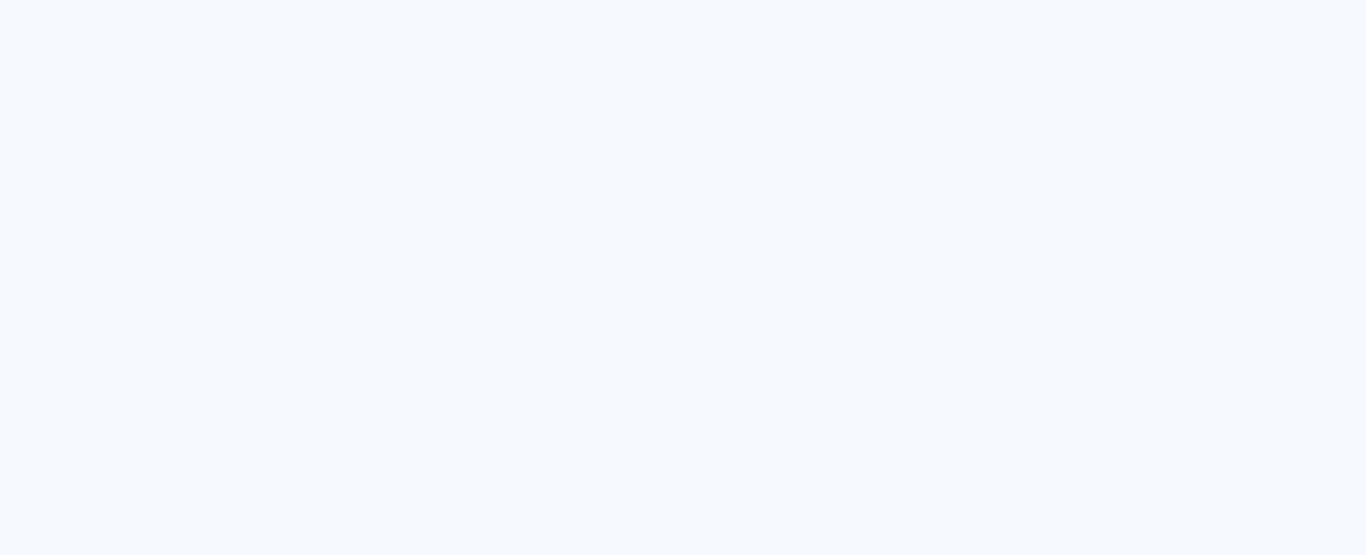 scroll, scrollTop: 0, scrollLeft: 0, axis: both 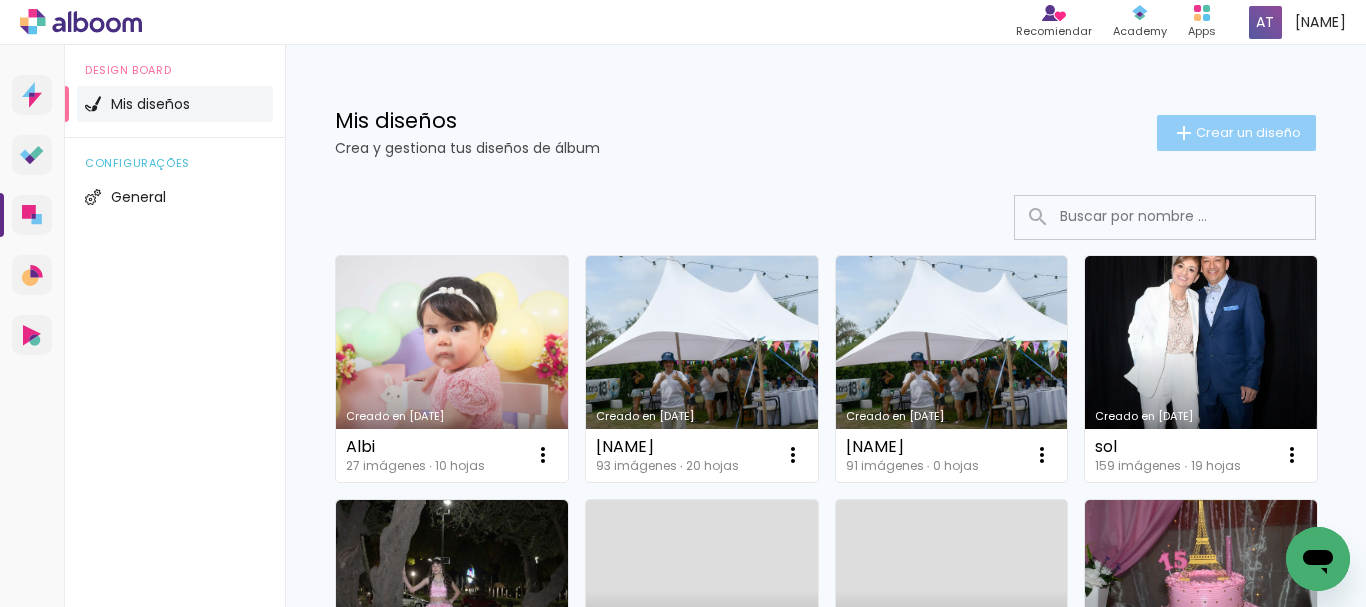 click on "Crear un diseño" 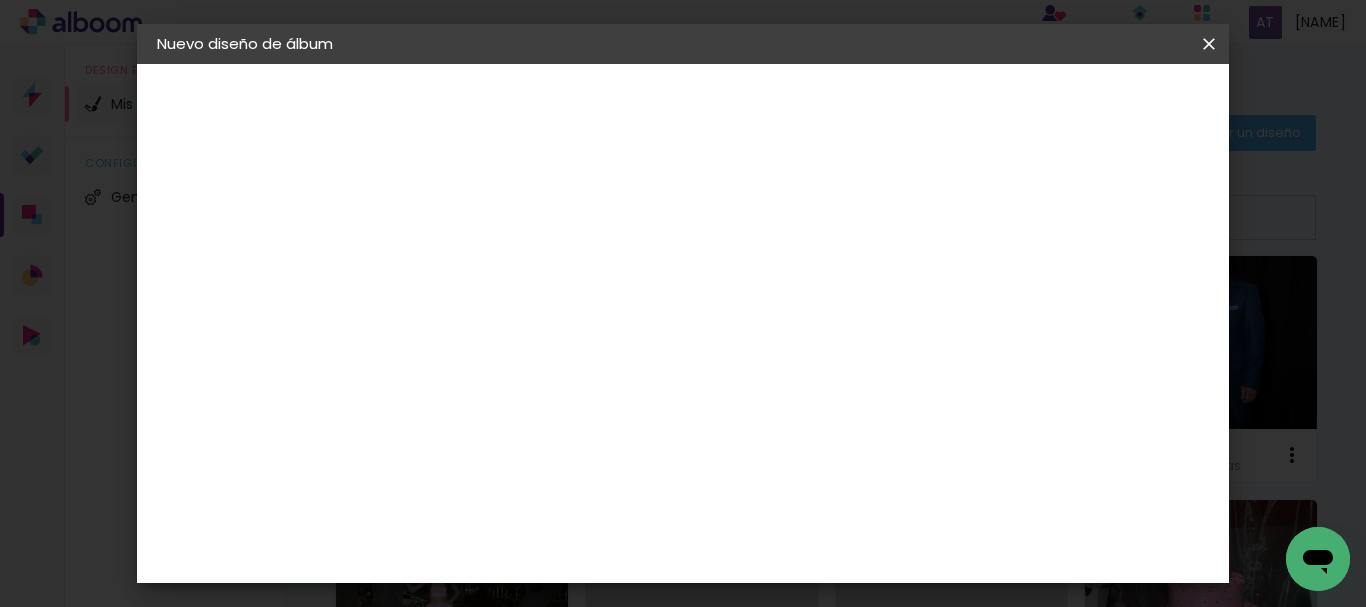 click at bounding box center (484, 268) 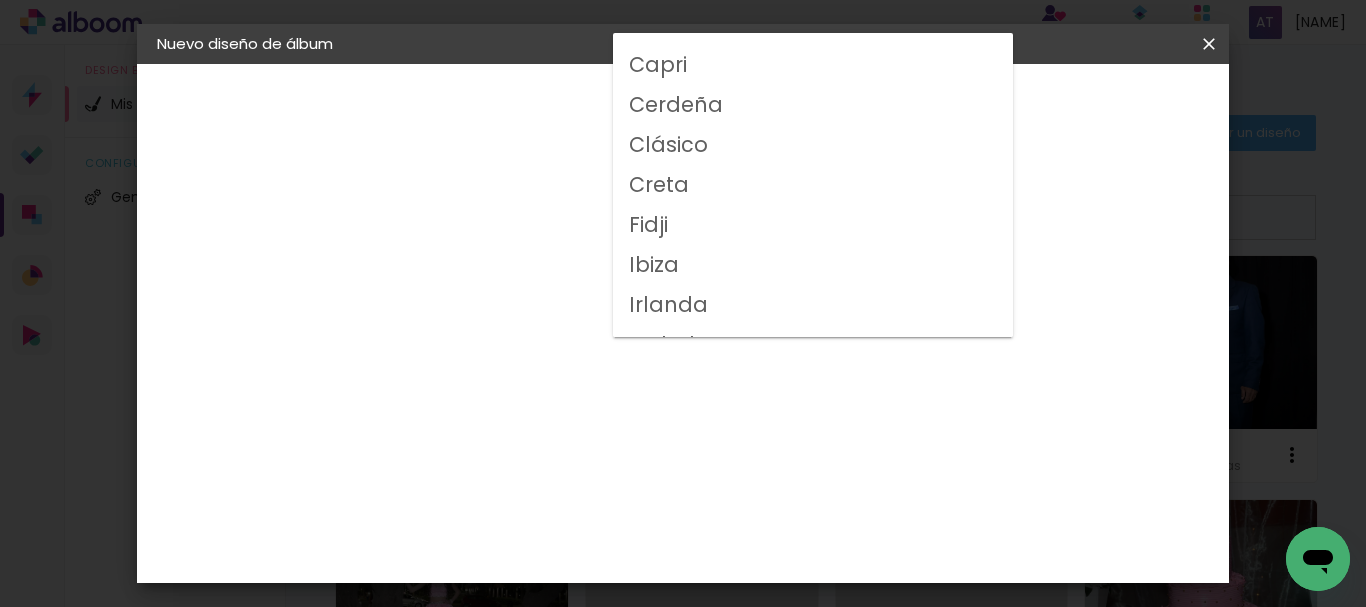 scroll, scrollTop: 83, scrollLeft: 0, axis: vertical 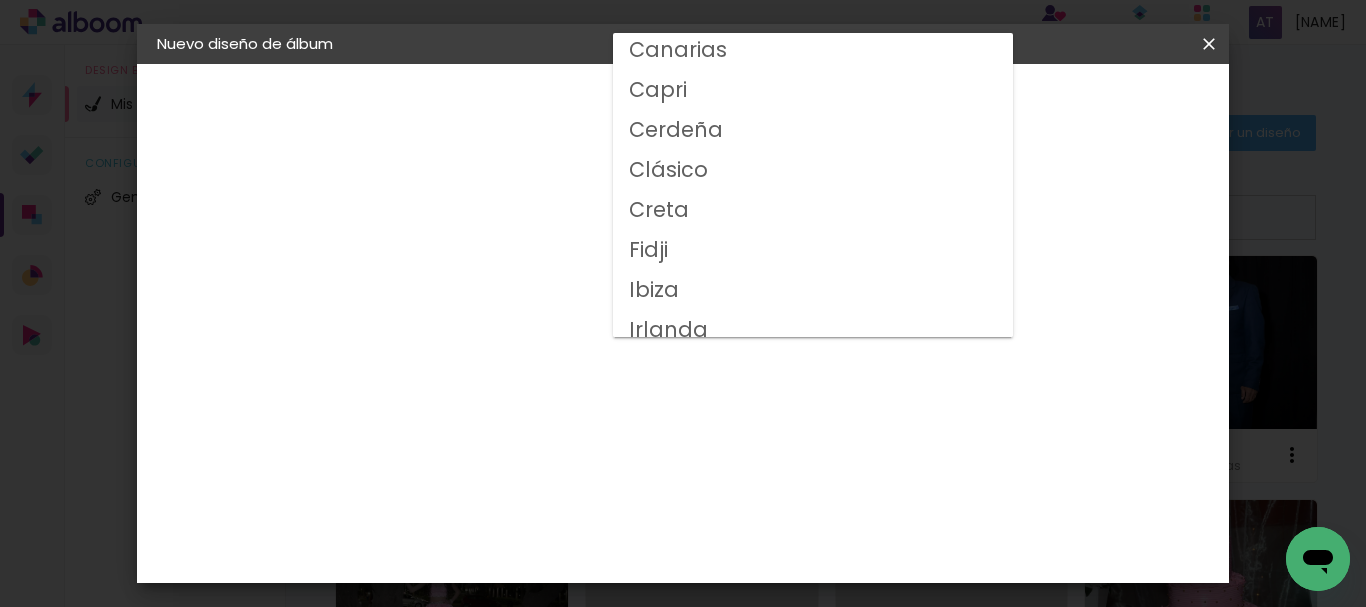 click on "Clásico" at bounding box center (813, 170) 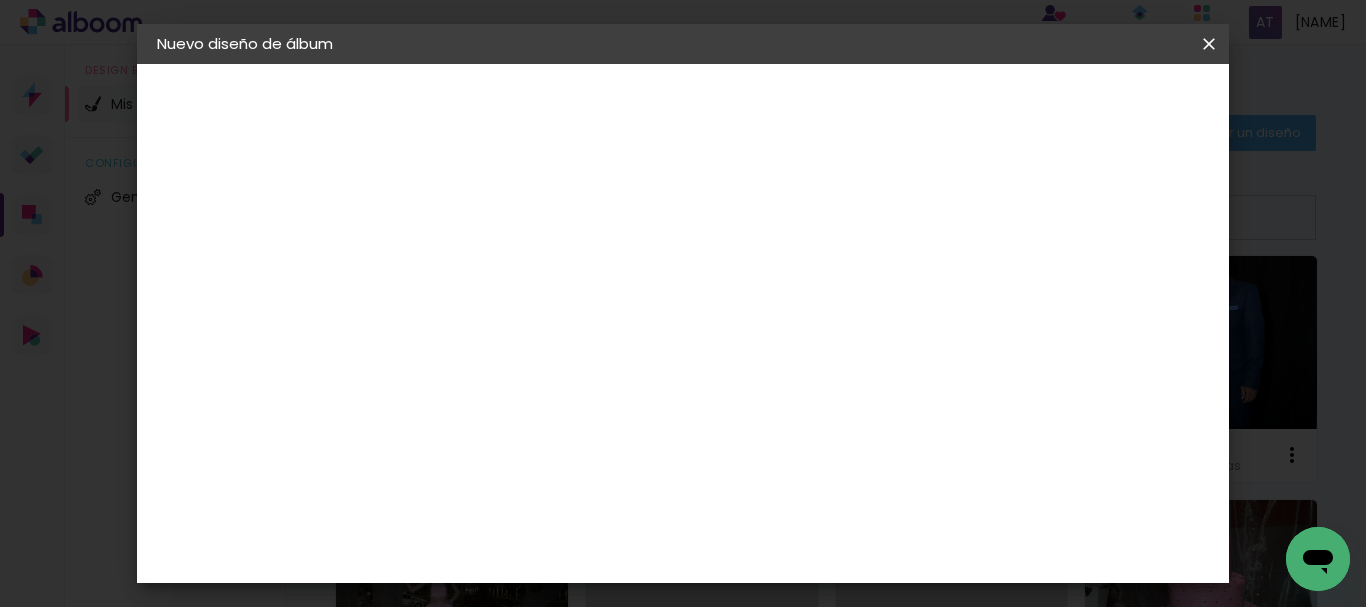click on "20 × 30 cm" 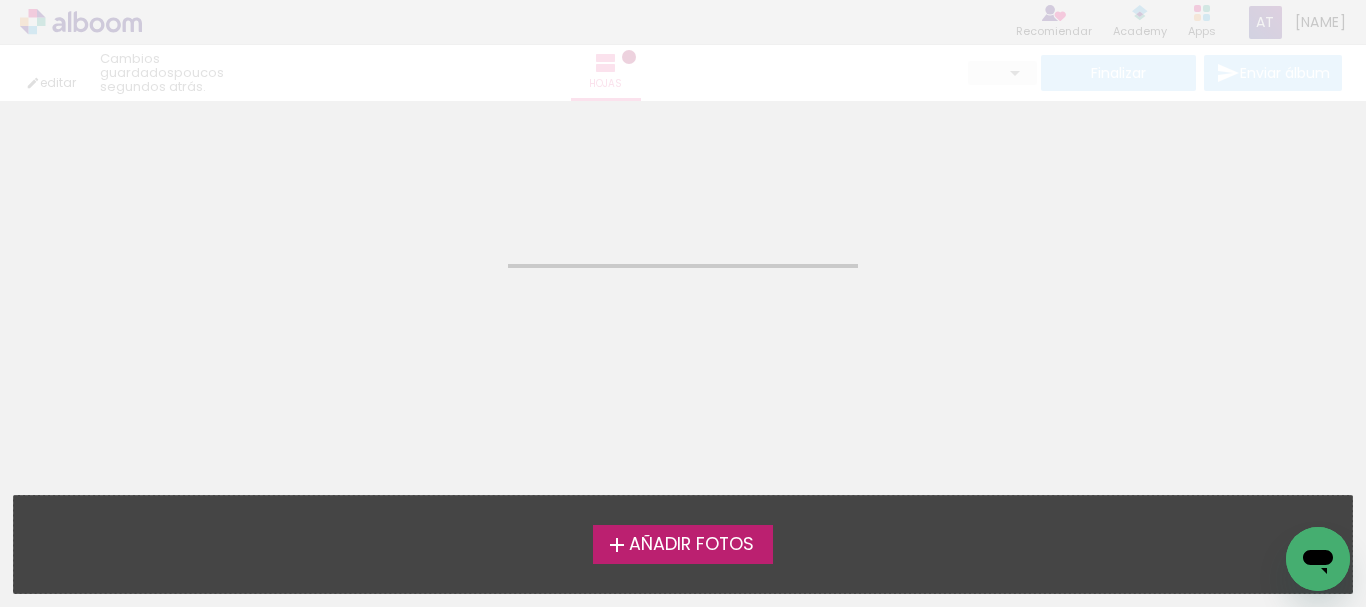 click on "Añadir Fotos" at bounding box center (691, 545) 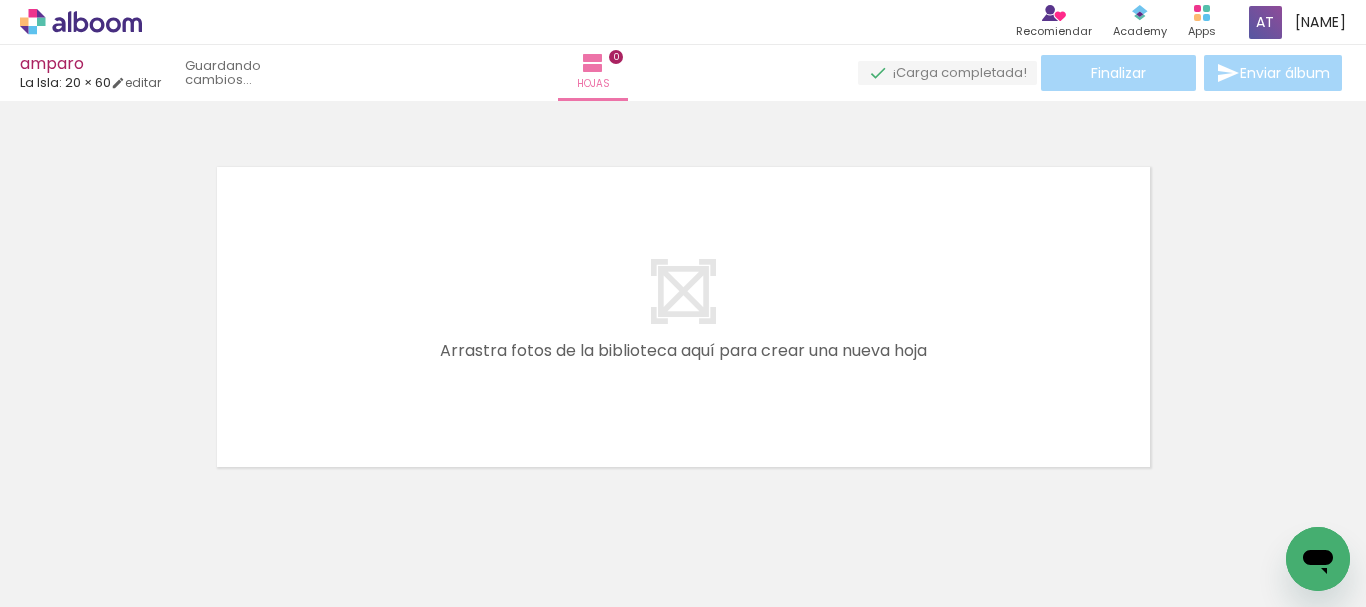 scroll, scrollTop: 26, scrollLeft: 0, axis: vertical 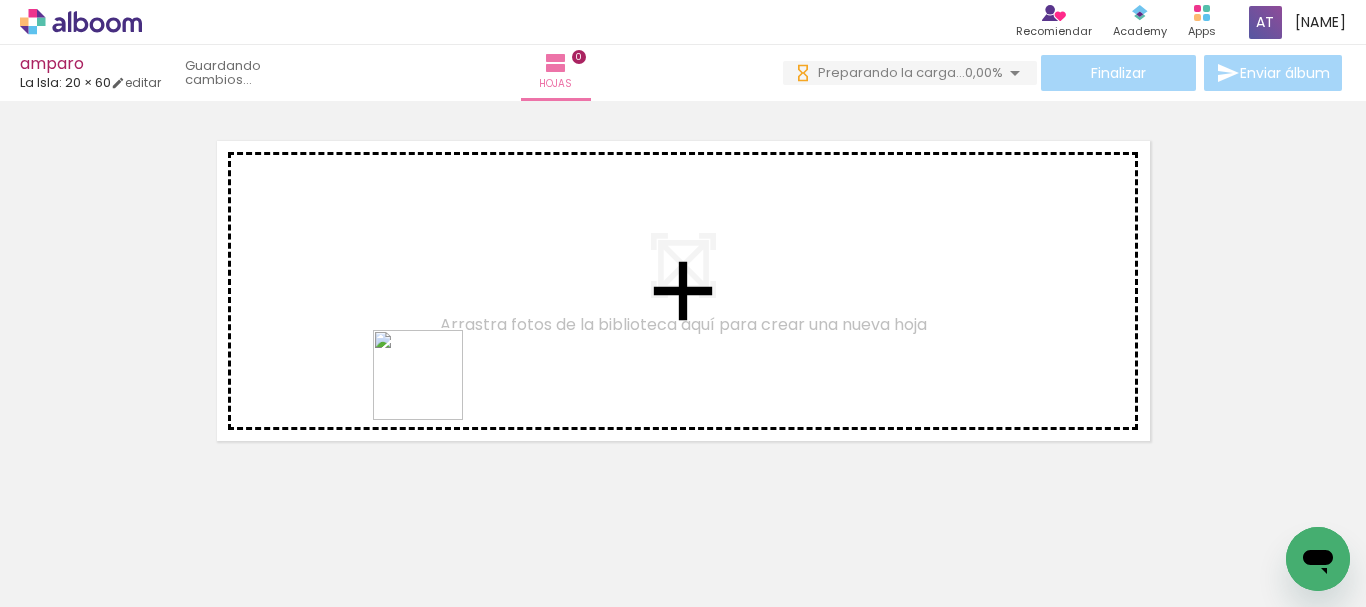 drag, startPoint x: 581, startPoint y: 550, endPoint x: 432, endPoint y: 387, distance: 220.83931 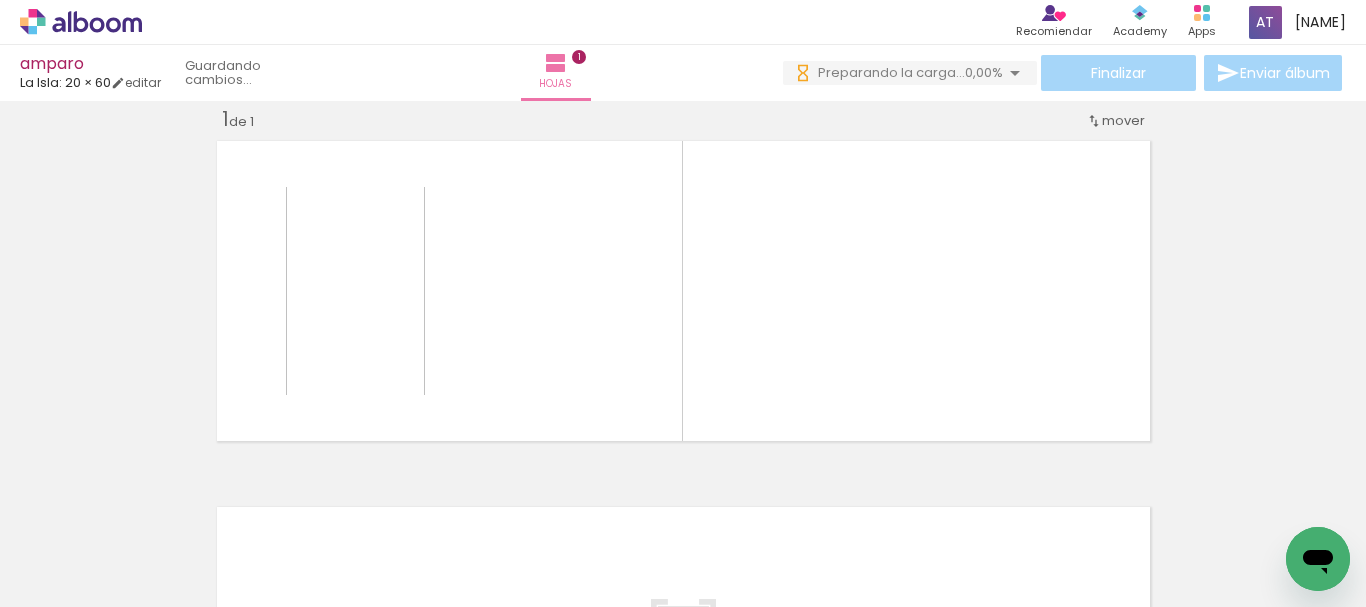 scroll, scrollTop: 26, scrollLeft: 0, axis: vertical 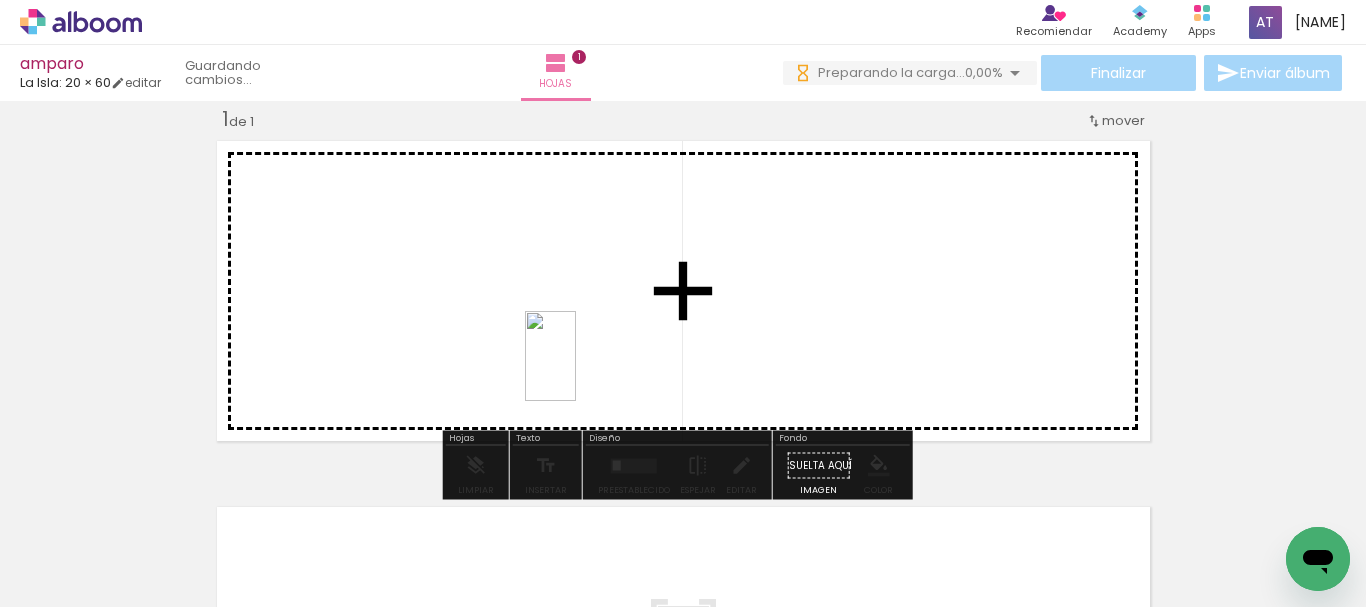 drag, startPoint x: 709, startPoint y: 563, endPoint x: 585, endPoint y: 371, distance: 228.56071 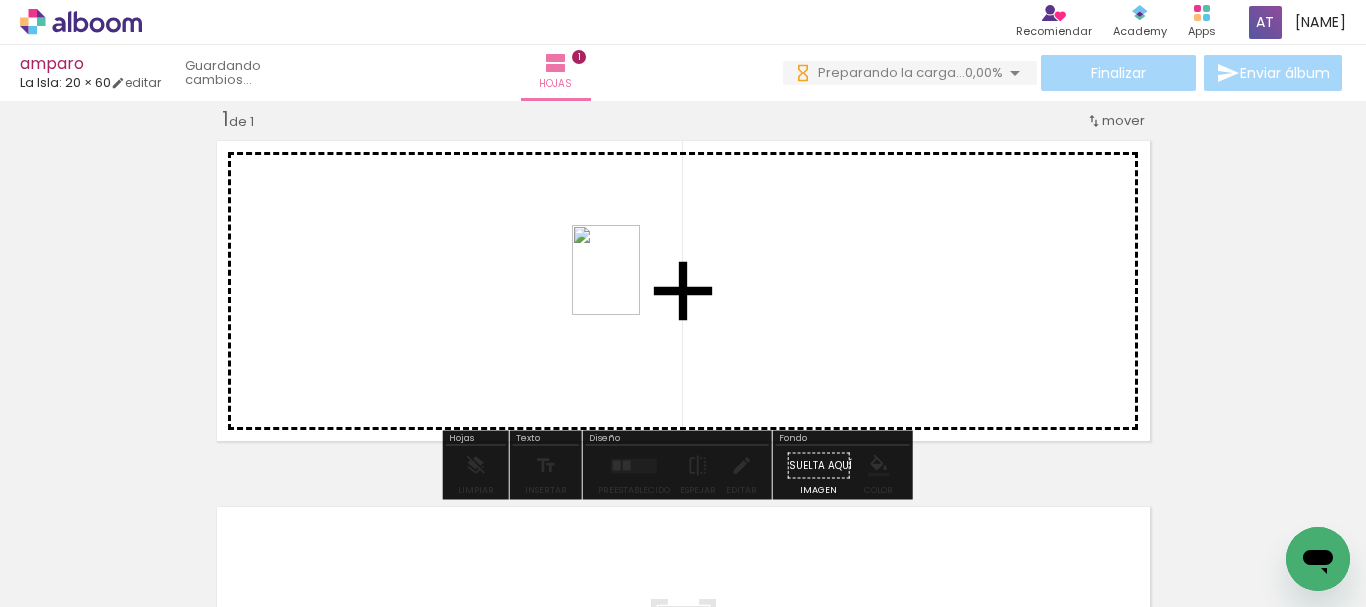 drag, startPoint x: 777, startPoint y: 554, endPoint x: 632, endPoint y: 285, distance: 305.59122 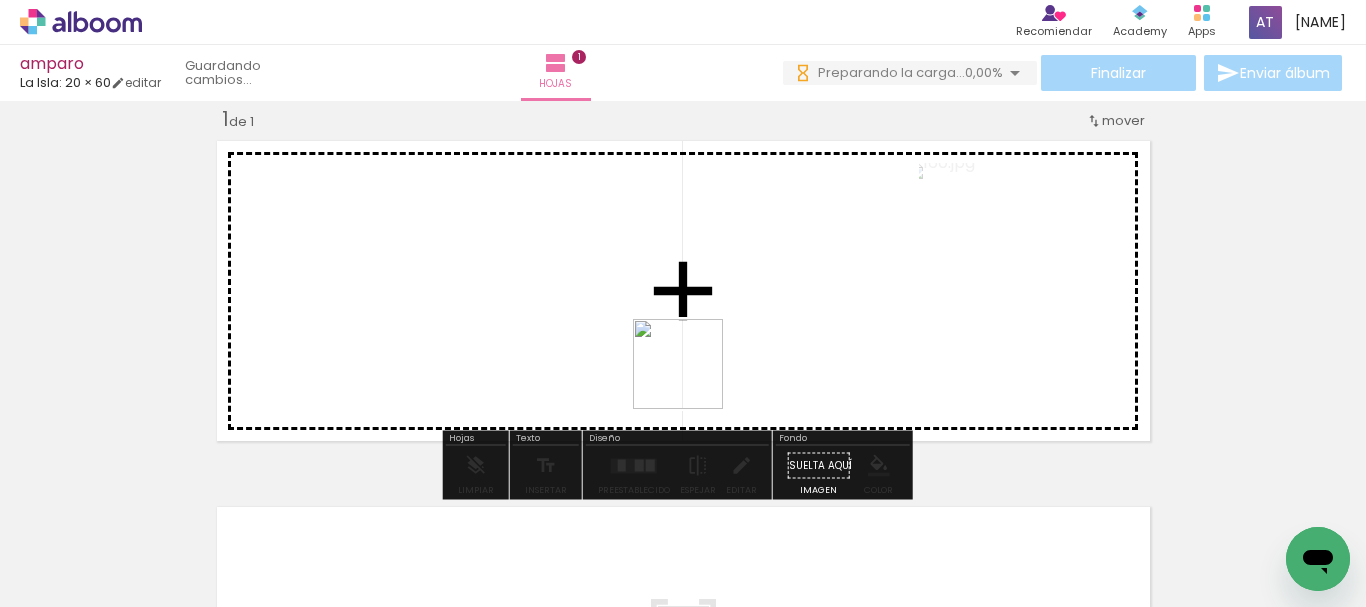 drag, startPoint x: 934, startPoint y: 555, endPoint x: 642, endPoint y: 353, distance: 355.06055 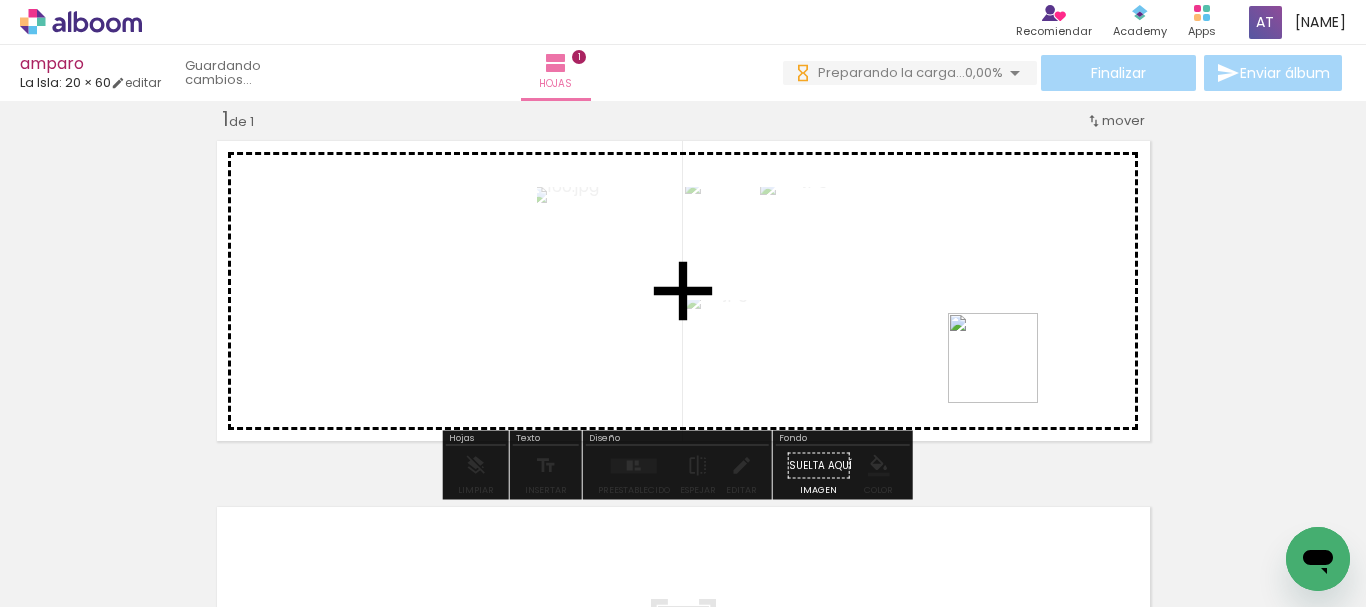 drag, startPoint x: 1041, startPoint y: 551, endPoint x: 1003, endPoint y: 306, distance: 247.92943 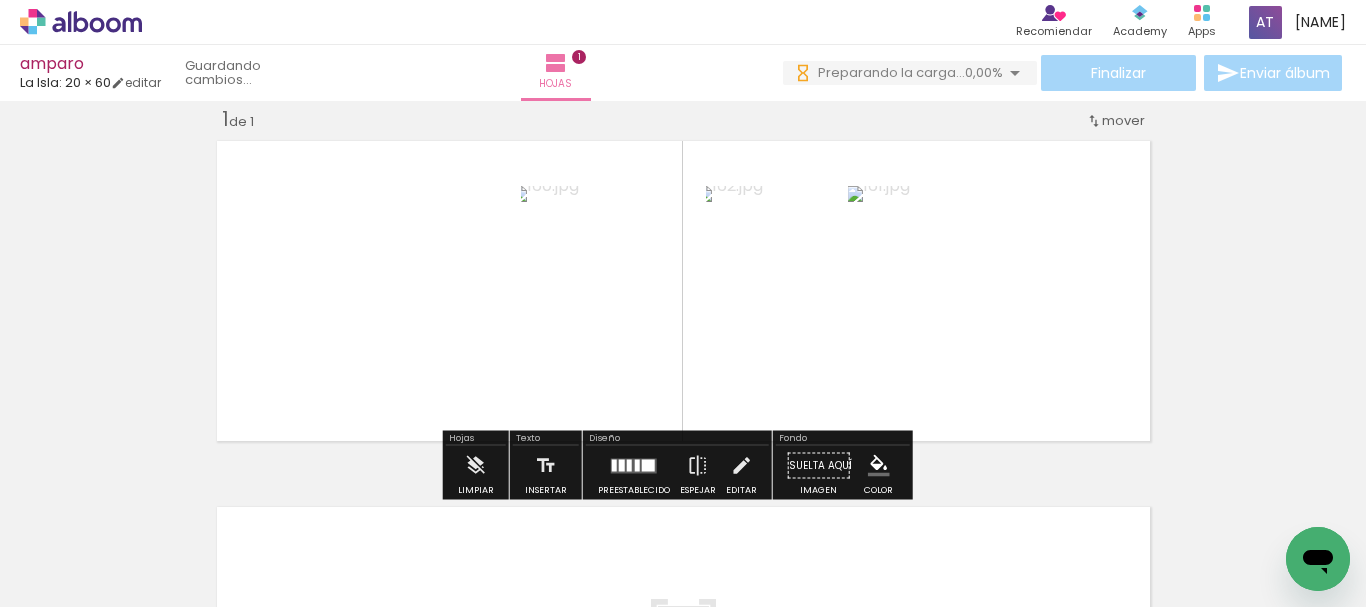click at bounding box center [629, 465] 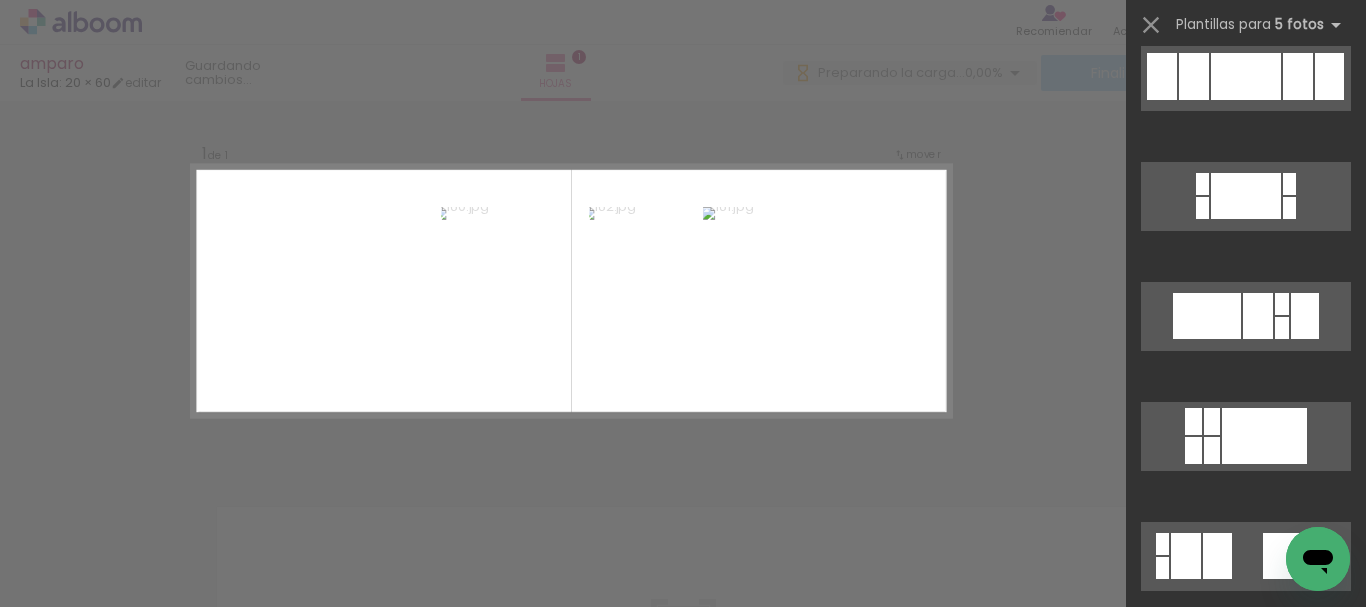 scroll, scrollTop: 2288, scrollLeft: 0, axis: vertical 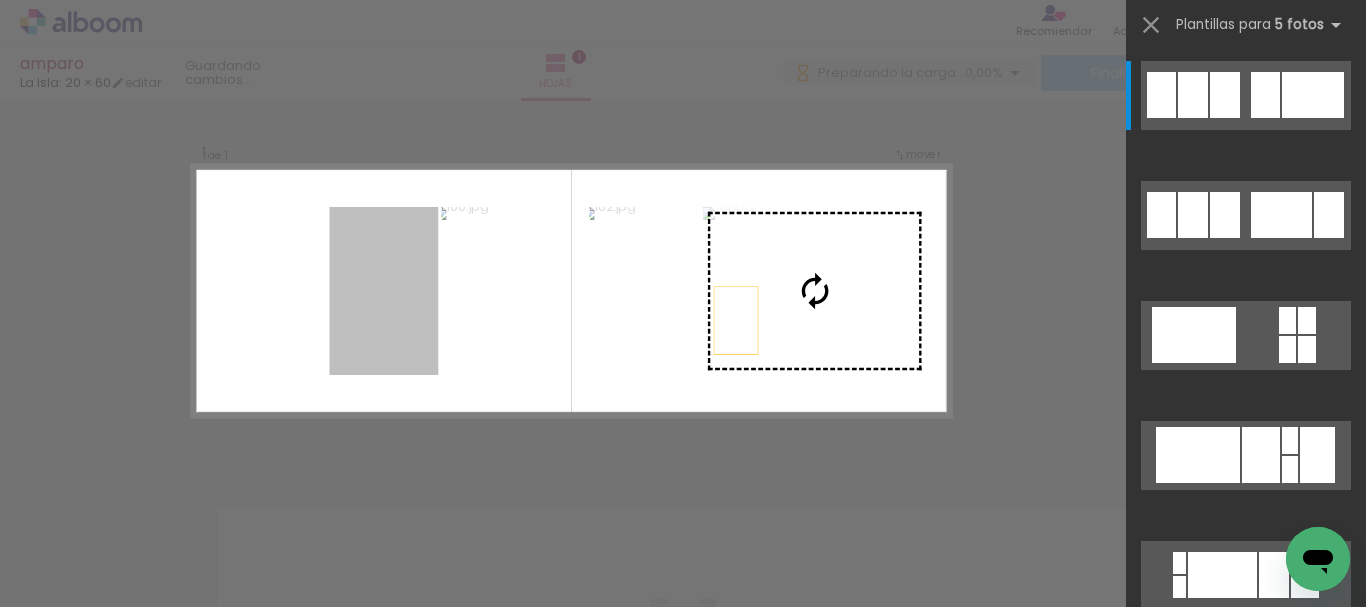 drag, startPoint x: 389, startPoint y: 328, endPoint x: 816, endPoint y: 328, distance: 427 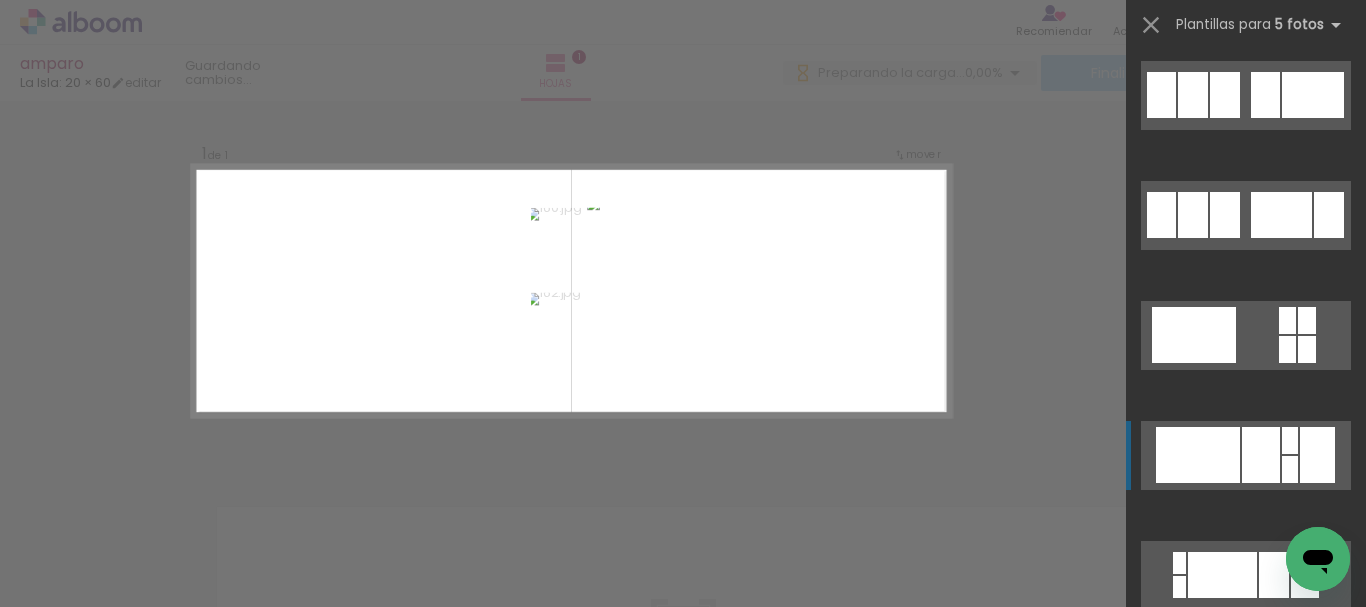 scroll, scrollTop: 360, scrollLeft: 0, axis: vertical 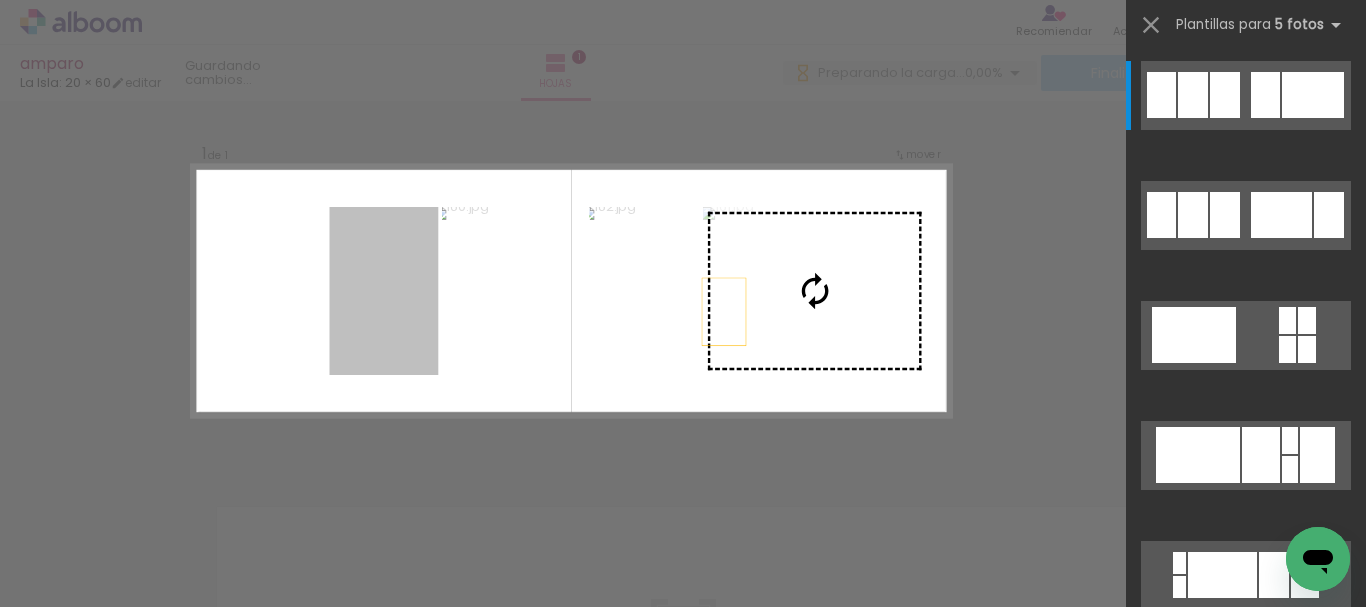 drag, startPoint x: 393, startPoint y: 320, endPoint x: 847, endPoint y: 306, distance: 454.21582 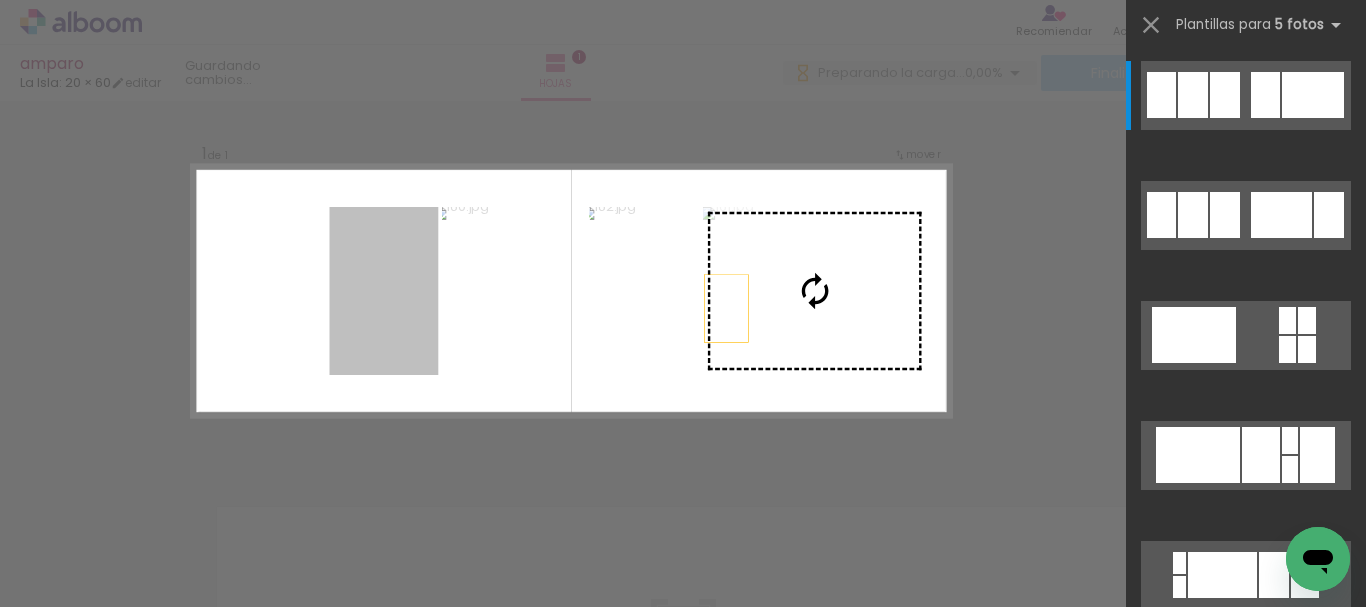drag, startPoint x: 384, startPoint y: 323, endPoint x: 818, endPoint y: 309, distance: 434.22574 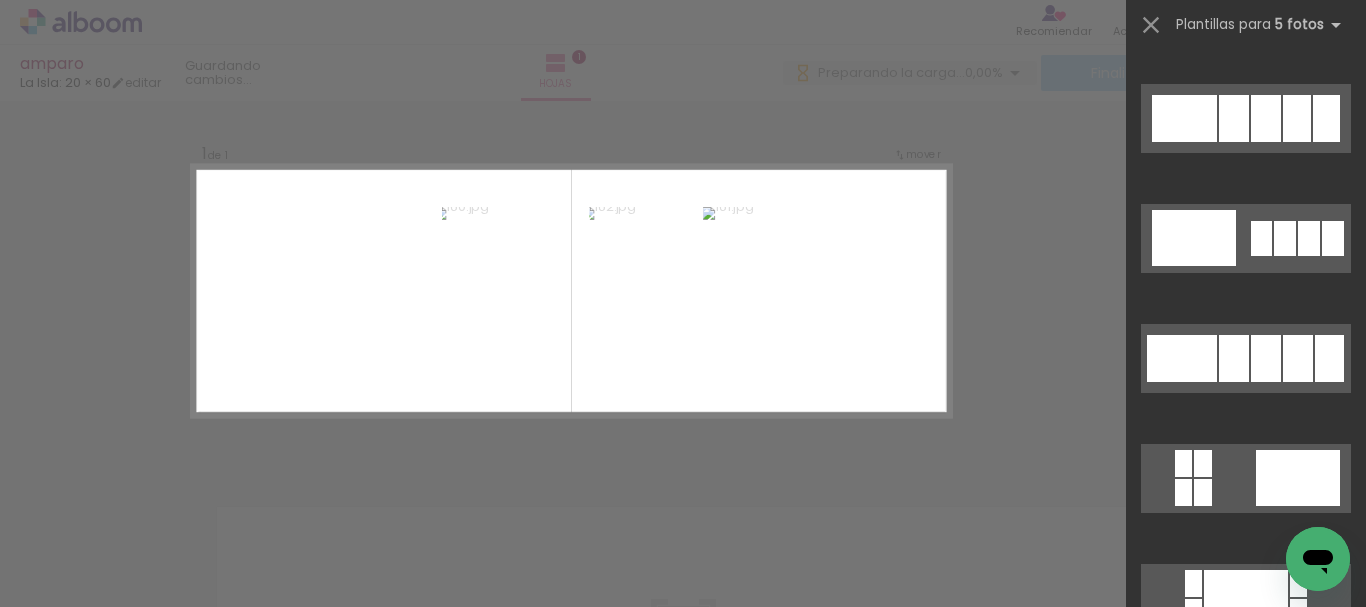 scroll, scrollTop: 1526, scrollLeft: 0, axis: vertical 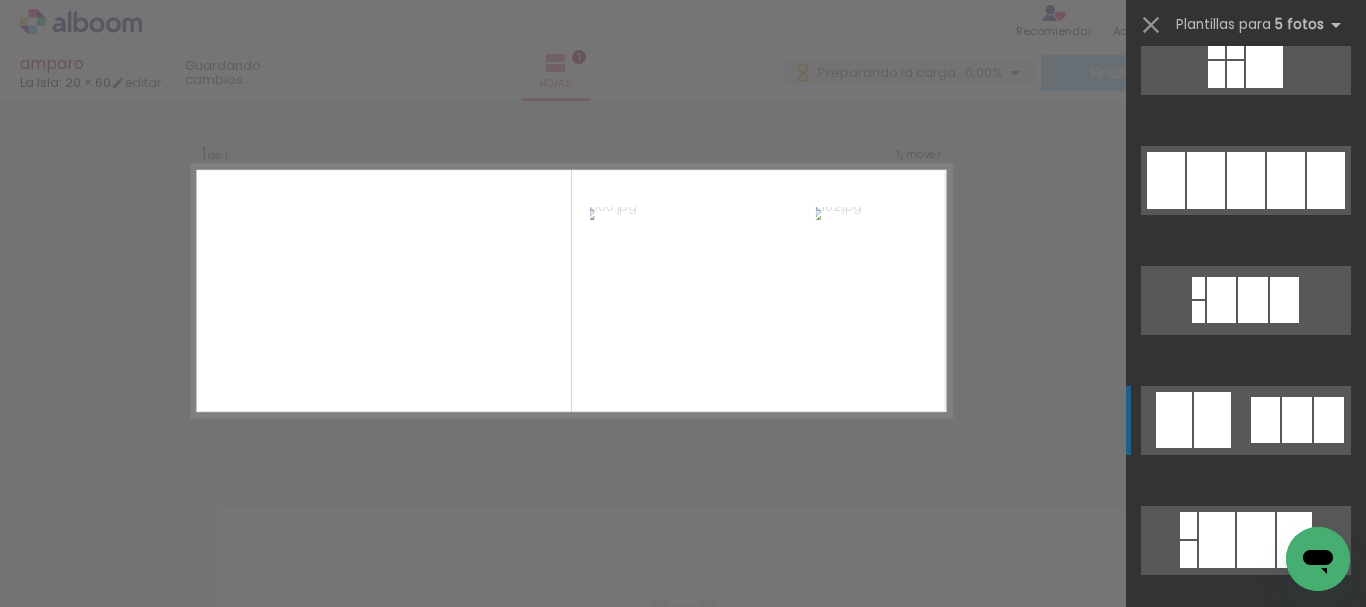click at bounding box center [1265, -17860] 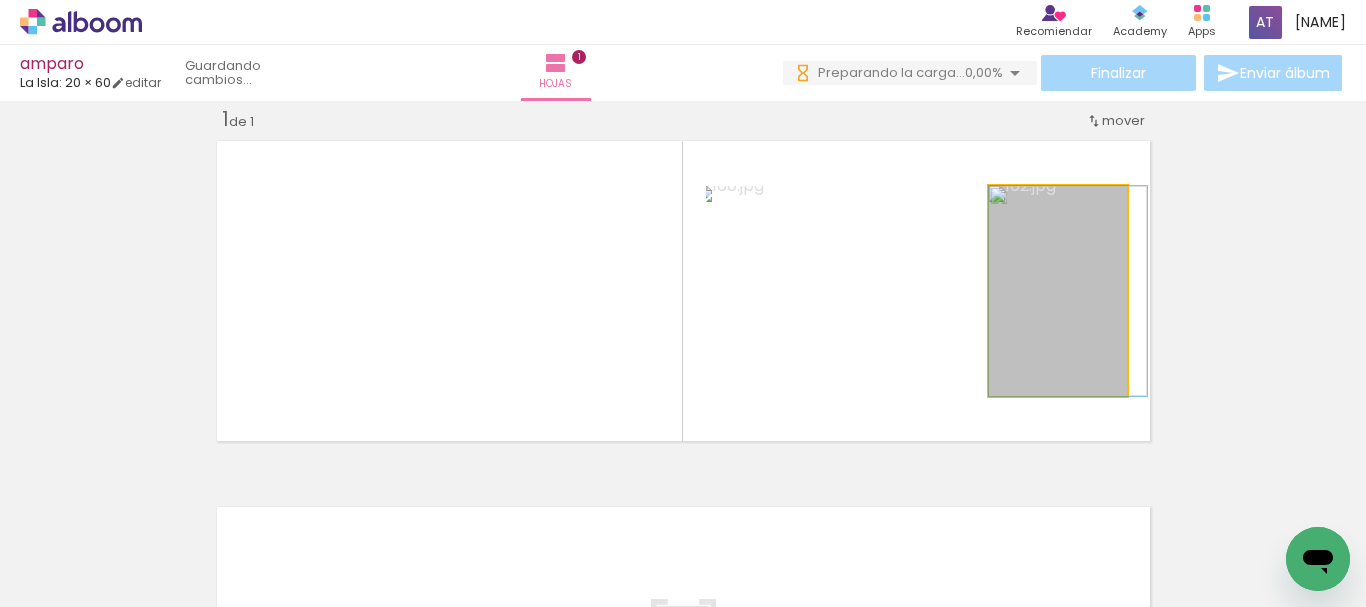 drag, startPoint x: 1036, startPoint y: 348, endPoint x: 1064, endPoint y: 347, distance: 28.01785 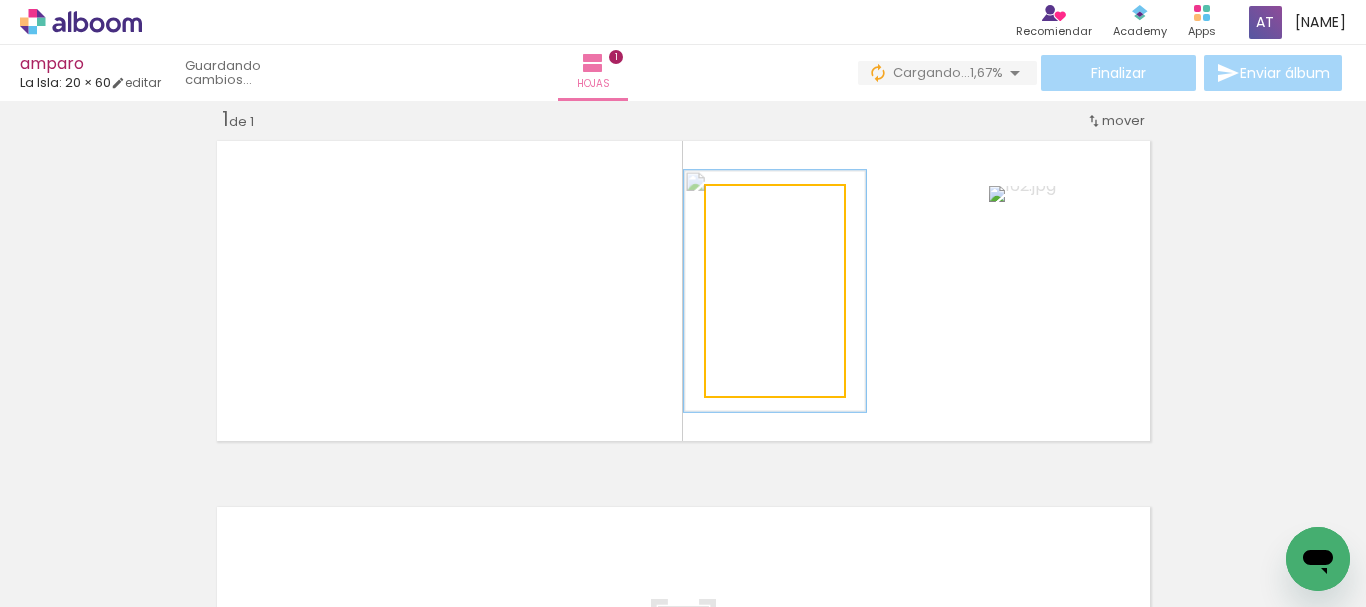 type on "115" 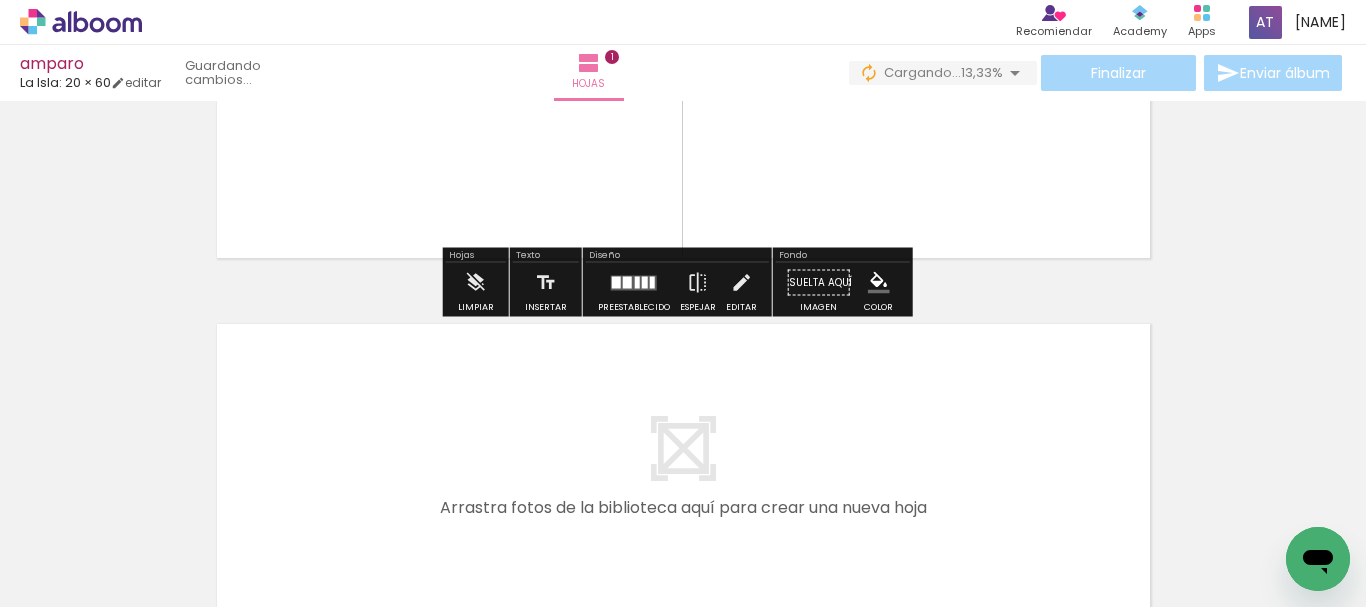 scroll, scrollTop: 244, scrollLeft: 0, axis: vertical 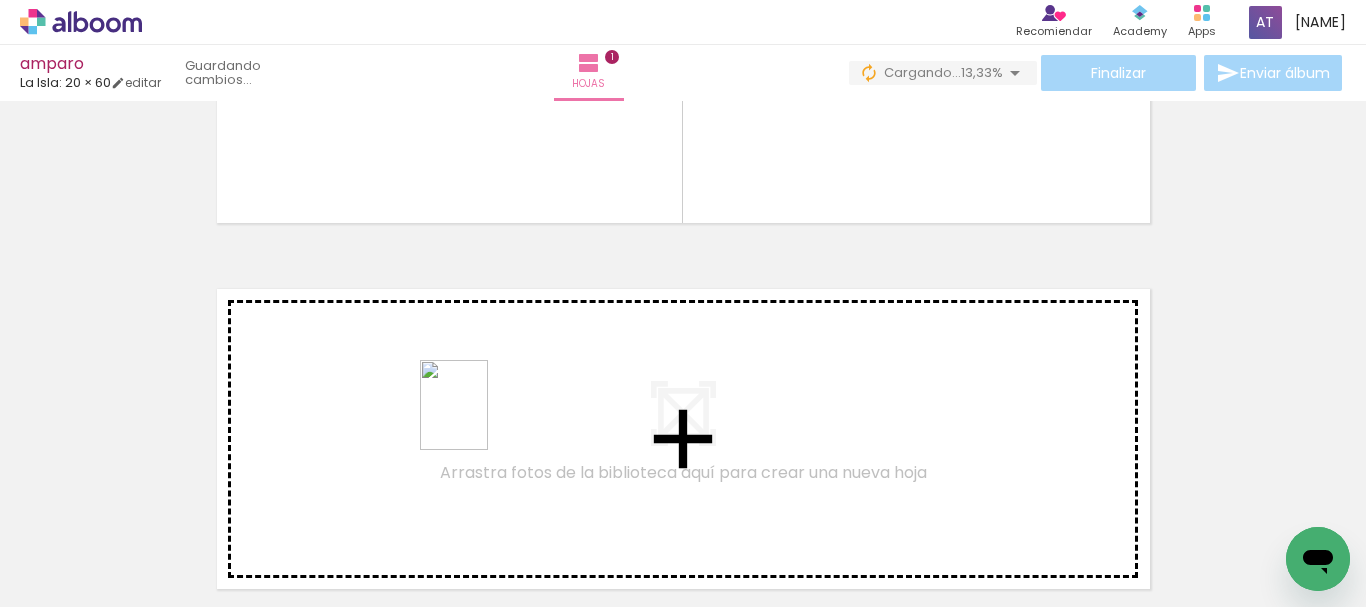 drag, startPoint x: 459, startPoint y: 555, endPoint x: 480, endPoint y: 420, distance: 136.62357 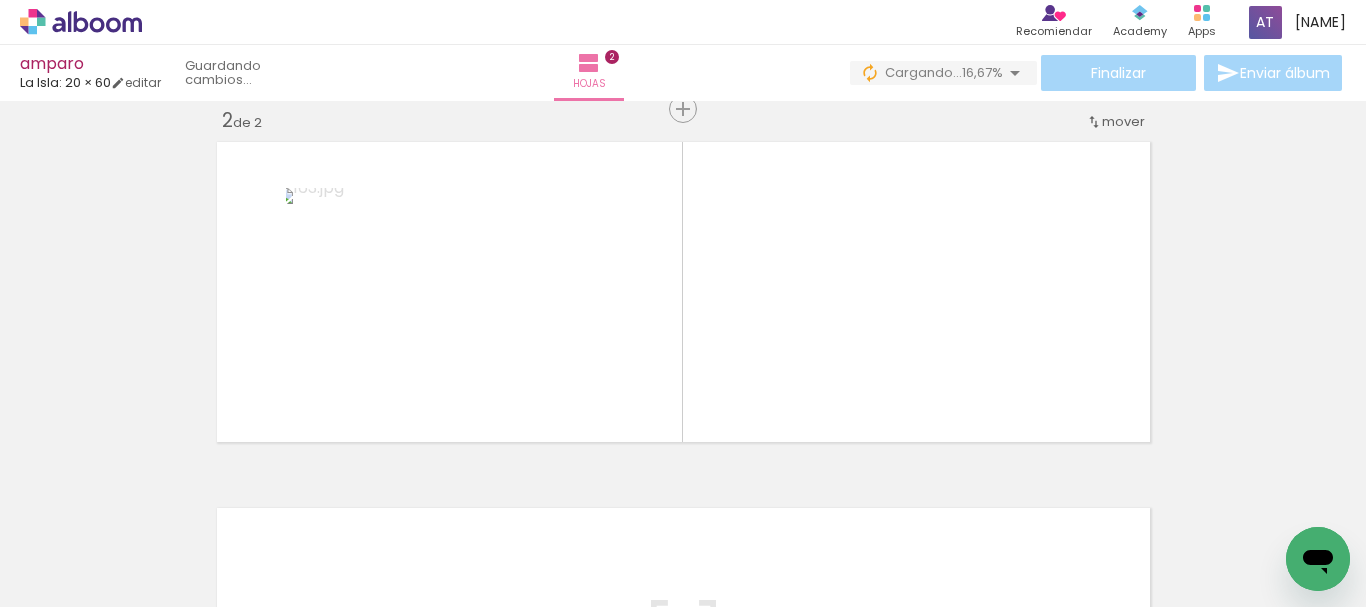 scroll, scrollTop: 392, scrollLeft: 0, axis: vertical 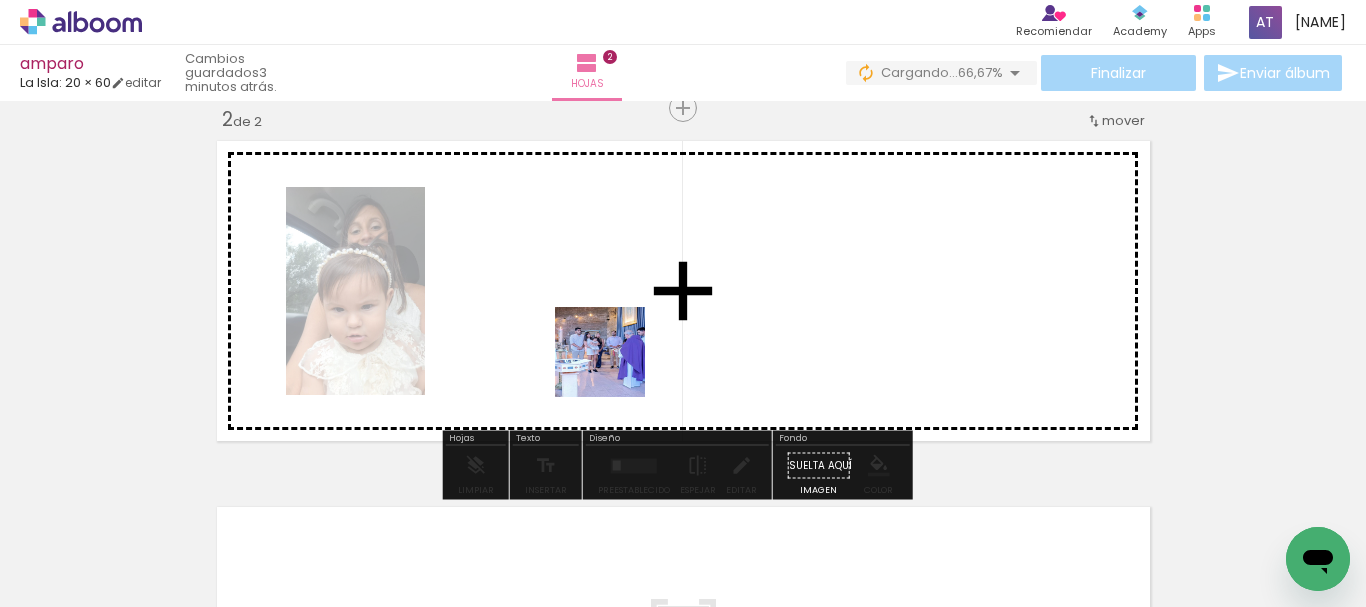 drag, startPoint x: 725, startPoint y: 561, endPoint x: 615, endPoint y: 367, distance: 223.0157 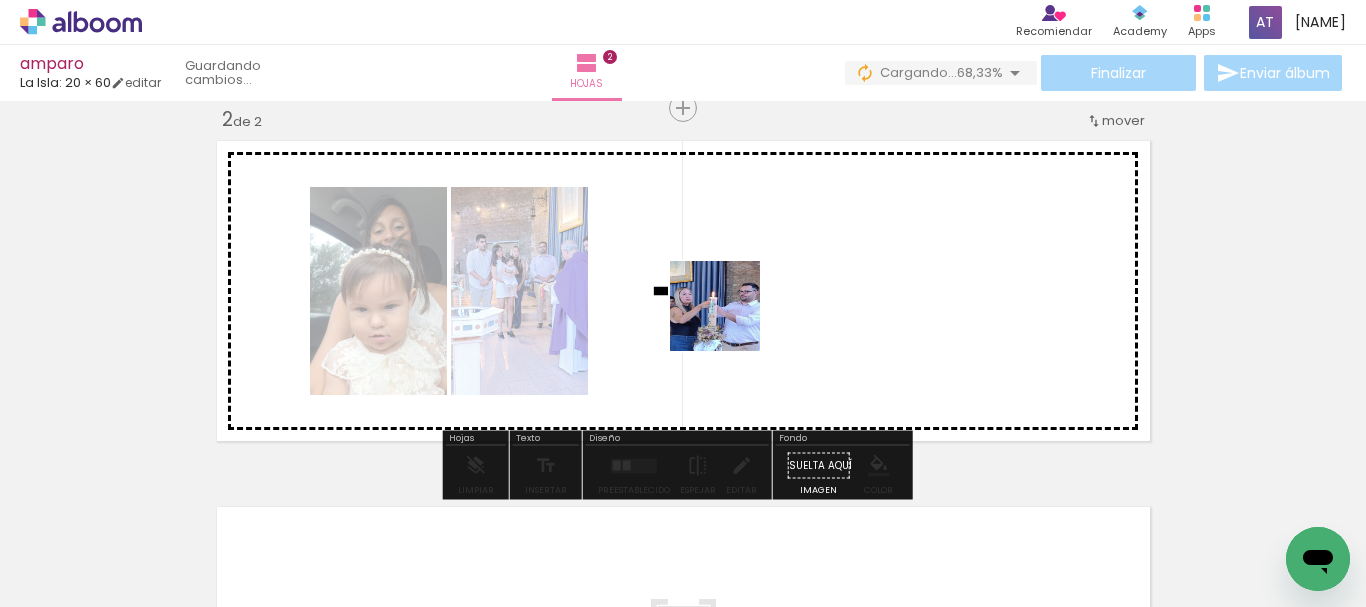 drag, startPoint x: 846, startPoint y: 563, endPoint x: 723, endPoint y: 304, distance: 286.72287 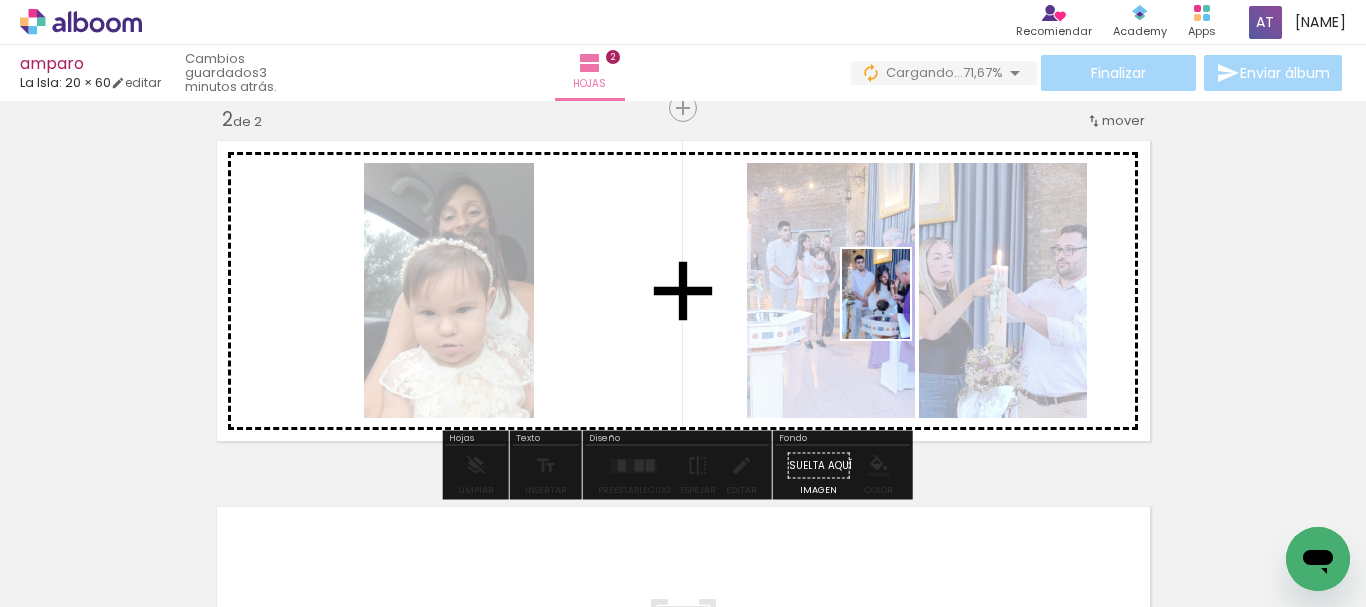 drag, startPoint x: 957, startPoint y: 549, endPoint x: 1041, endPoint y: 526, distance: 87.0919 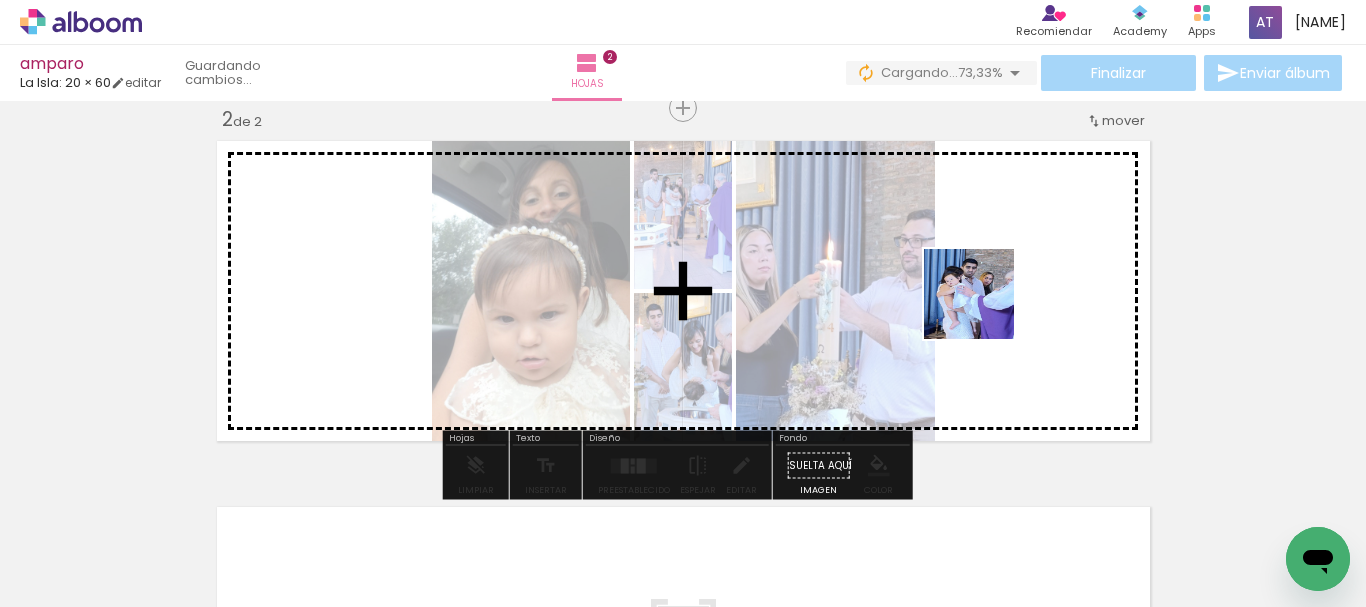 drag, startPoint x: 1058, startPoint y: 561, endPoint x: 982, endPoint y: 305, distance: 267.04306 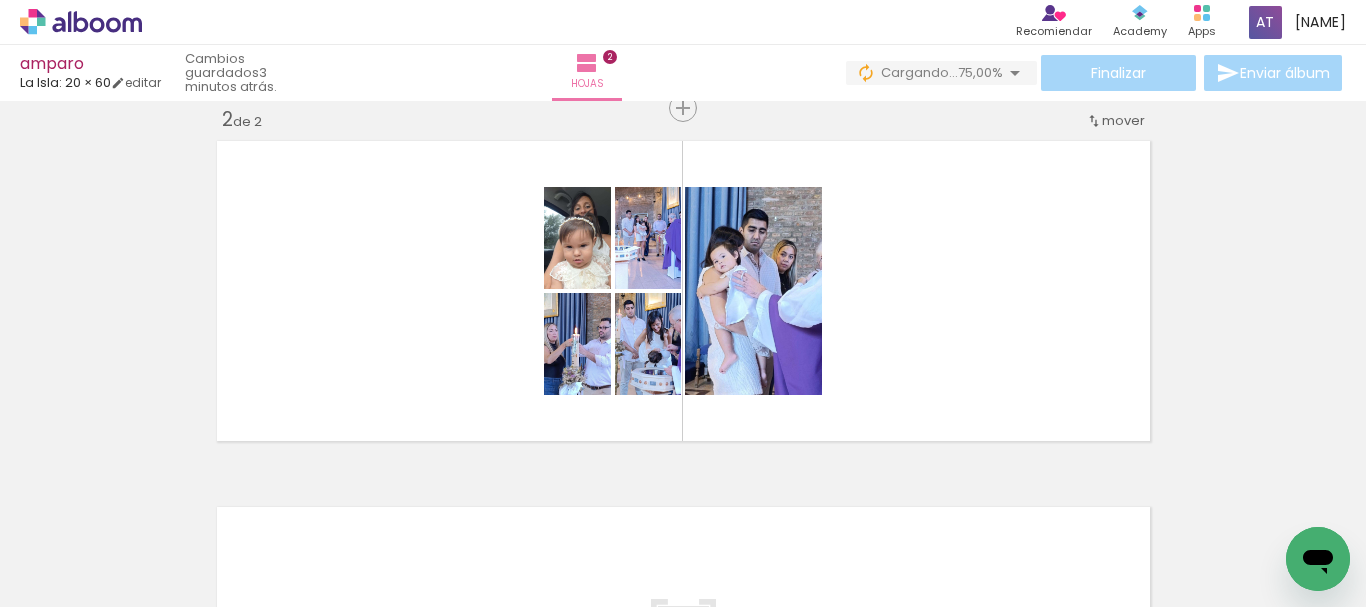 scroll, scrollTop: 0, scrollLeft: 3457, axis: horizontal 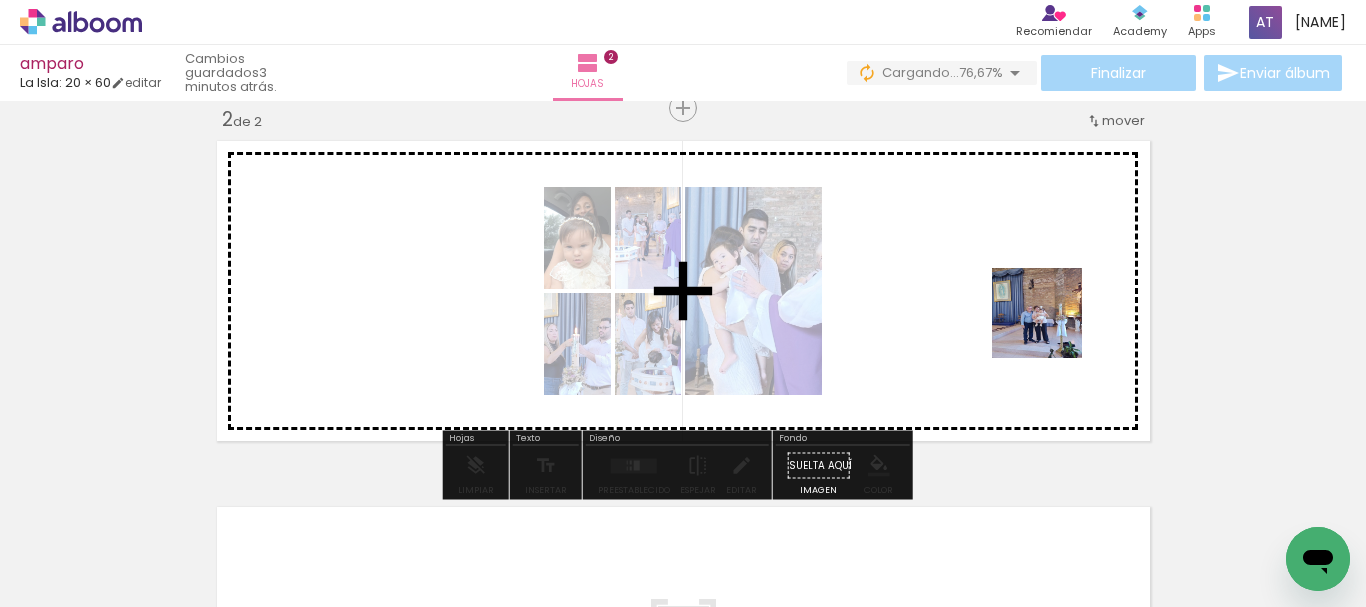 drag, startPoint x: 1121, startPoint y: 556, endPoint x: 1051, endPoint y: 325, distance: 241.37315 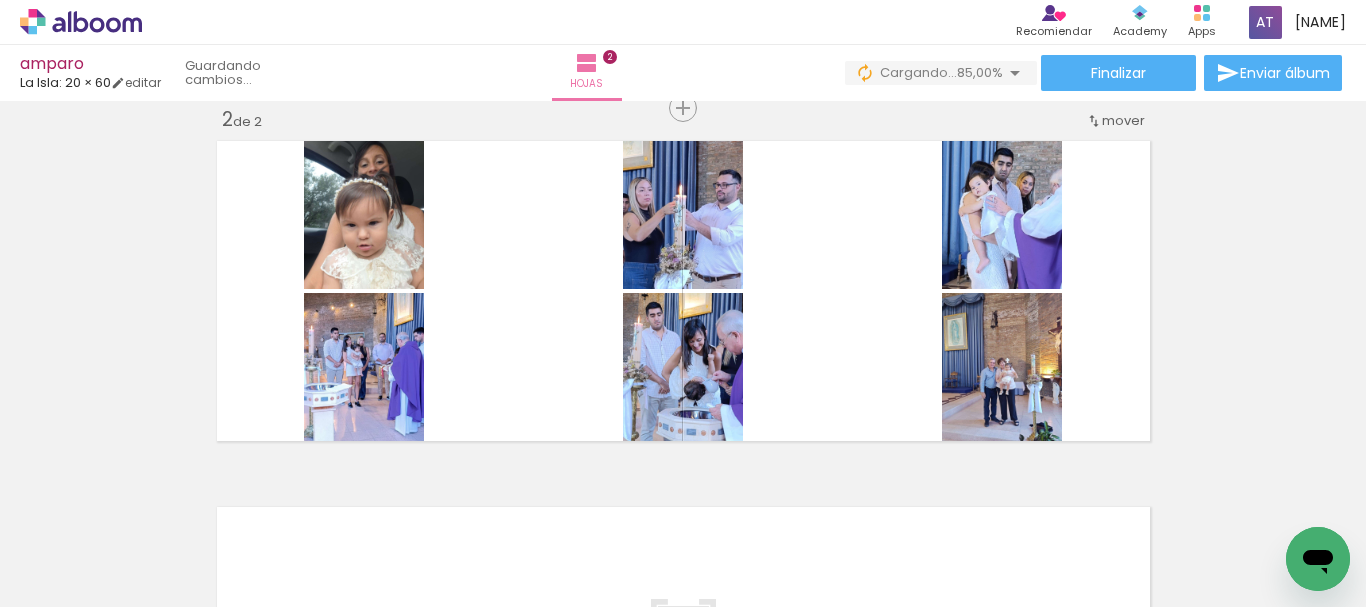 scroll, scrollTop: 0, scrollLeft: 5158, axis: horizontal 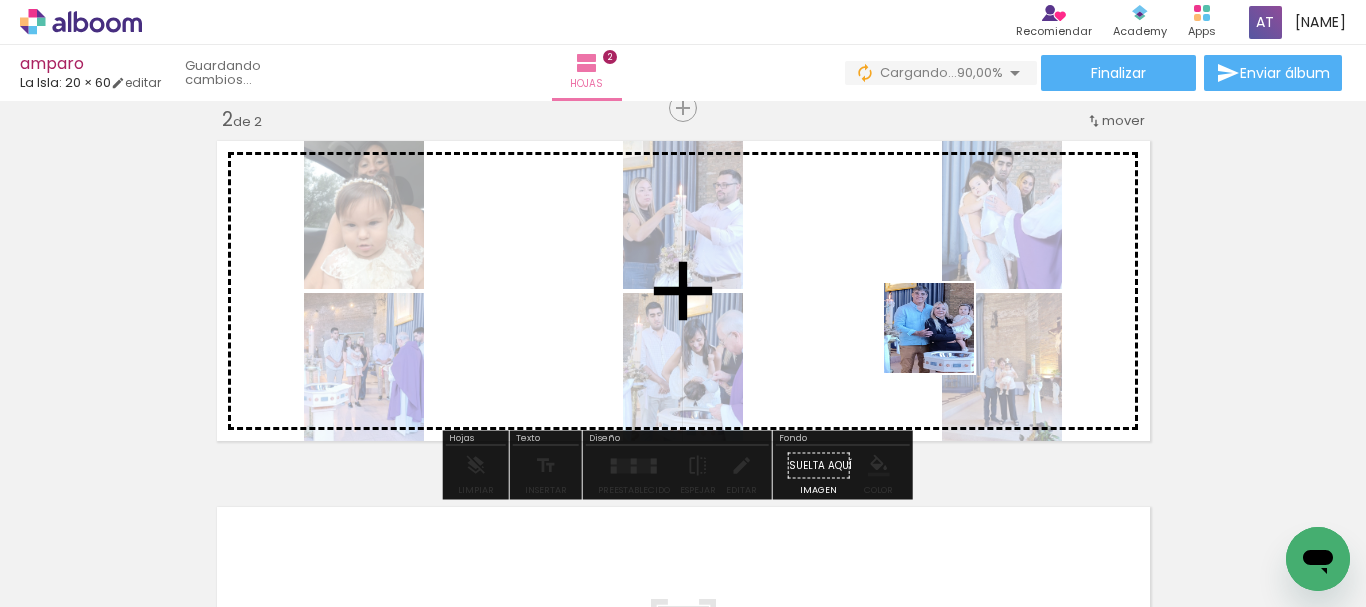 drag, startPoint x: 648, startPoint y: 555, endPoint x: 953, endPoint y: 321, distance: 384.42294 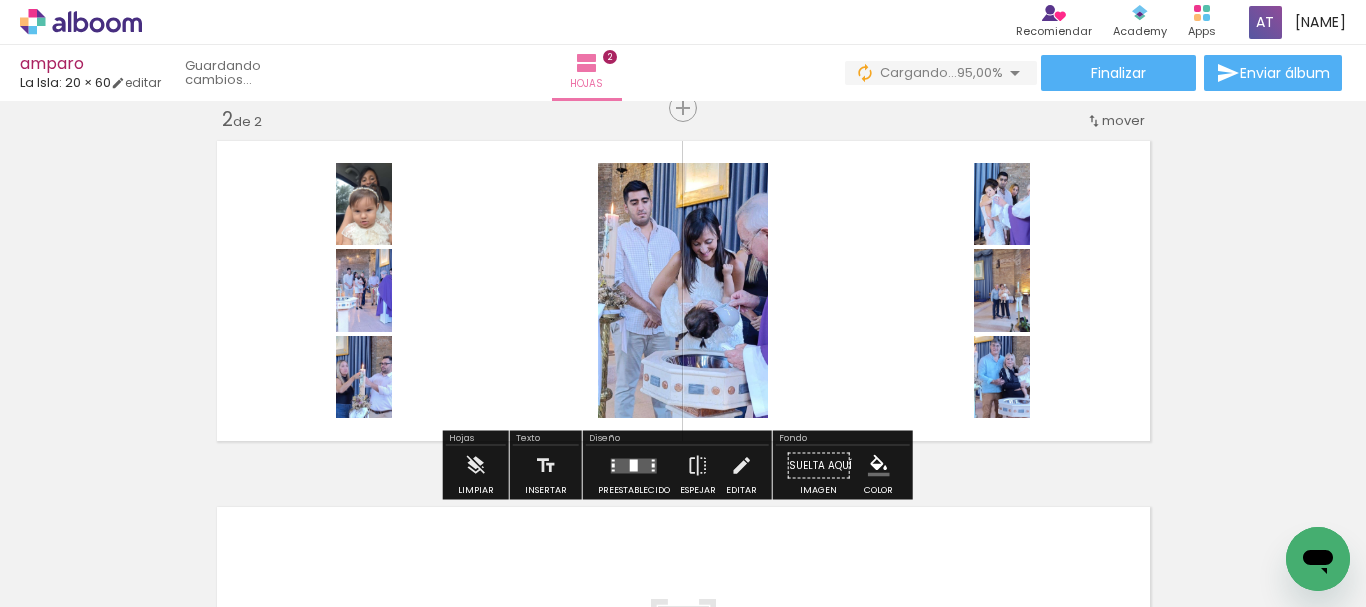 scroll, scrollTop: 0, scrollLeft: 5524, axis: horizontal 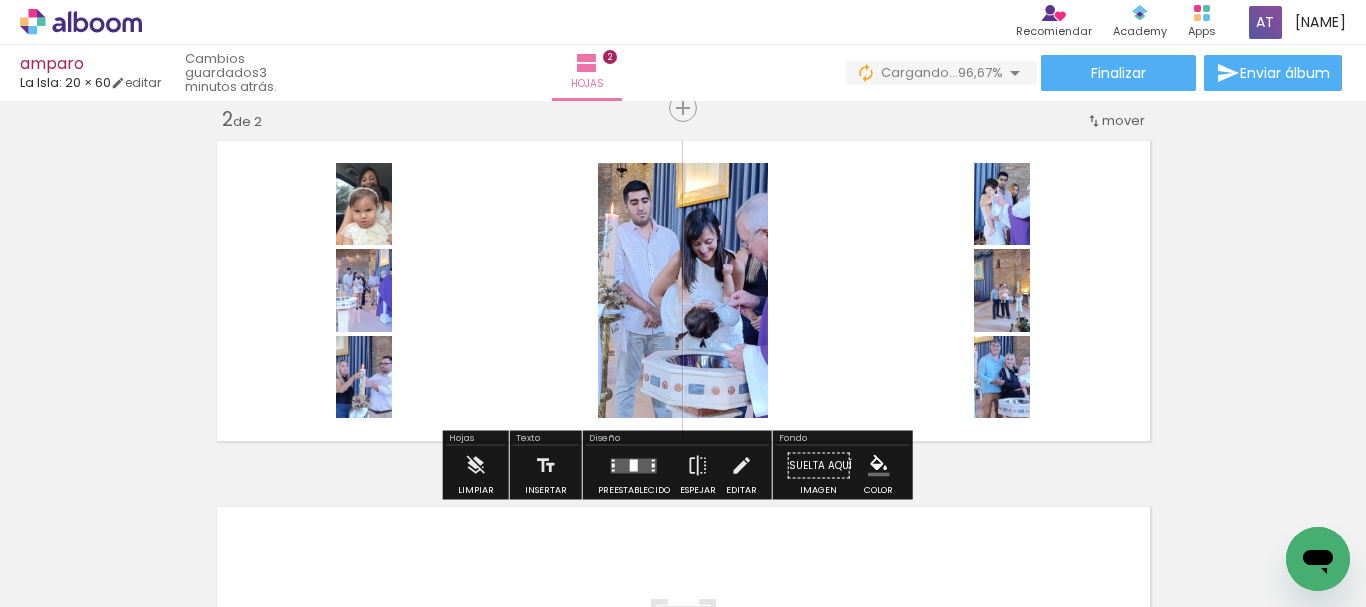 click at bounding box center (634, 465) 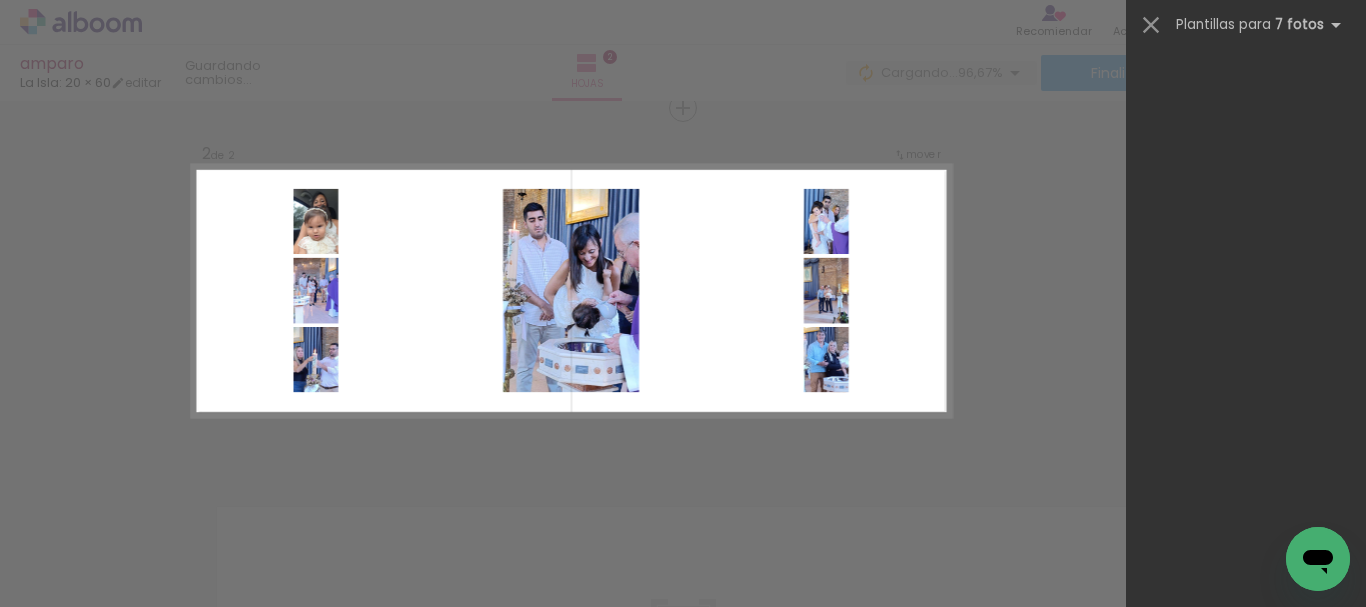 scroll, scrollTop: 0, scrollLeft: 0, axis: both 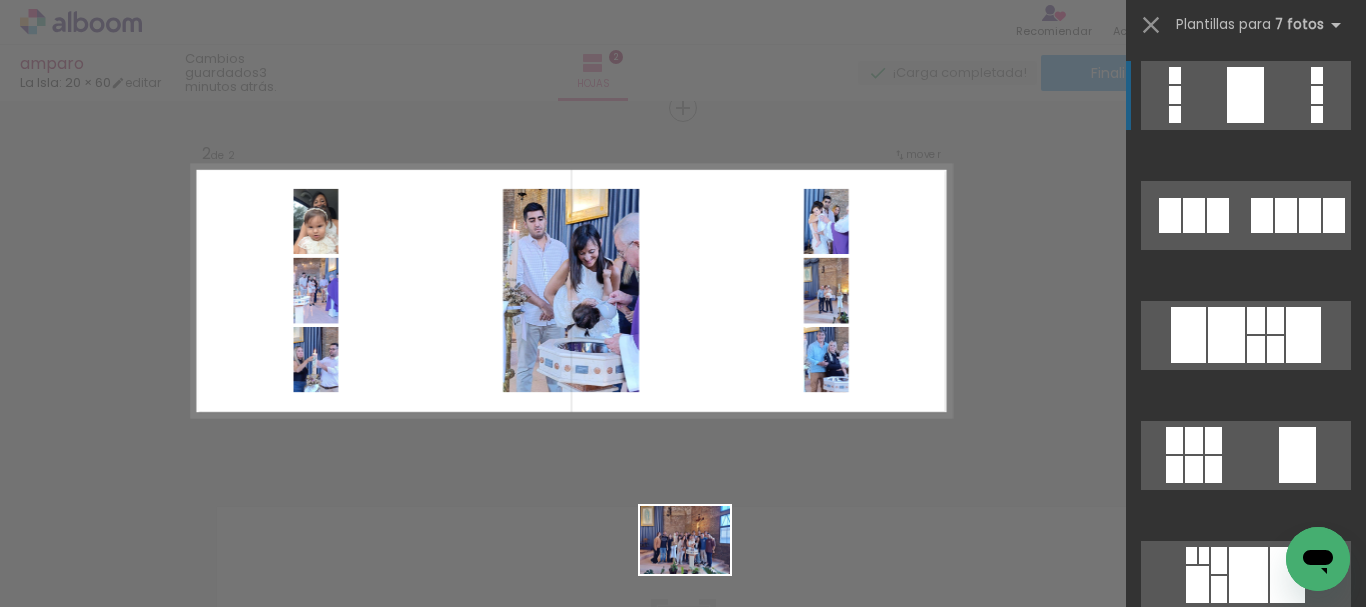 drag, startPoint x: 703, startPoint y: 544, endPoint x: 700, endPoint y: 566, distance: 22.203604 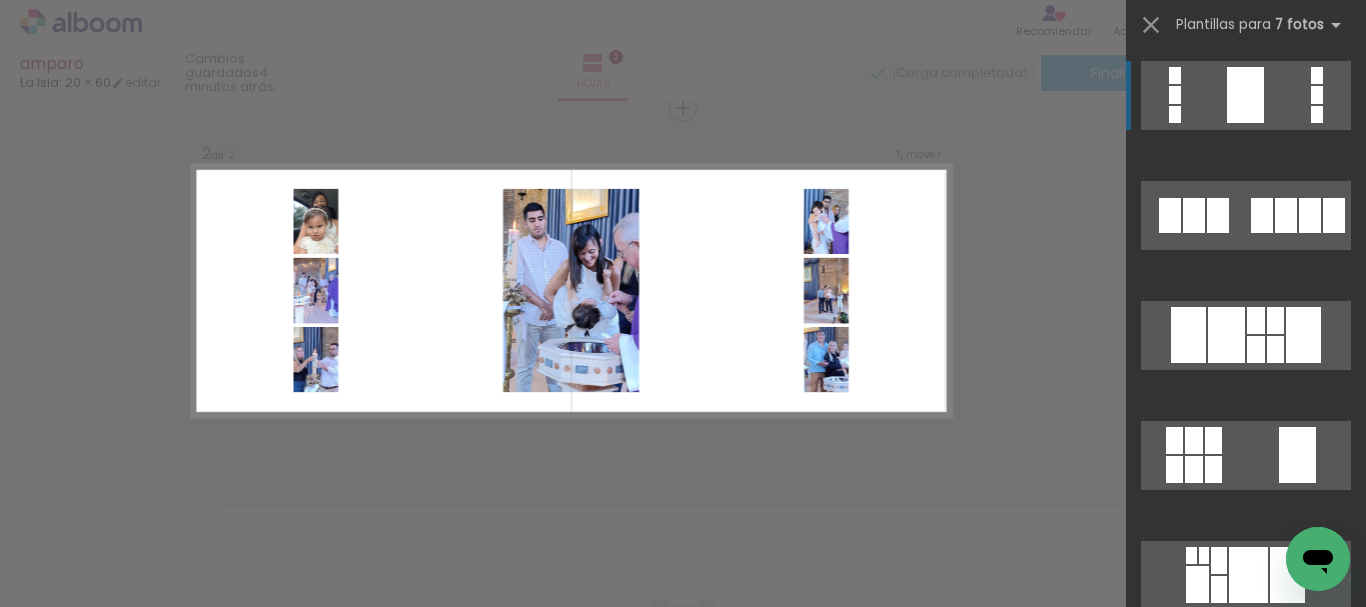 scroll, scrollTop: 0, scrollLeft: 5524, axis: horizontal 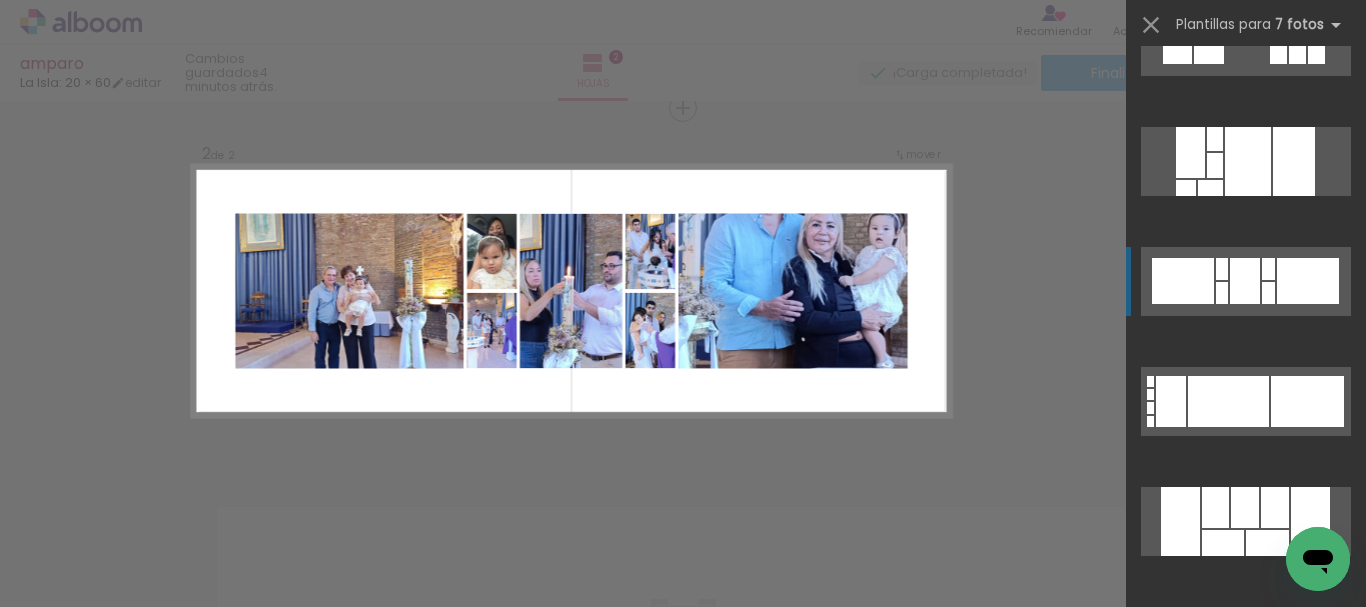 click at bounding box center (1296, 775) 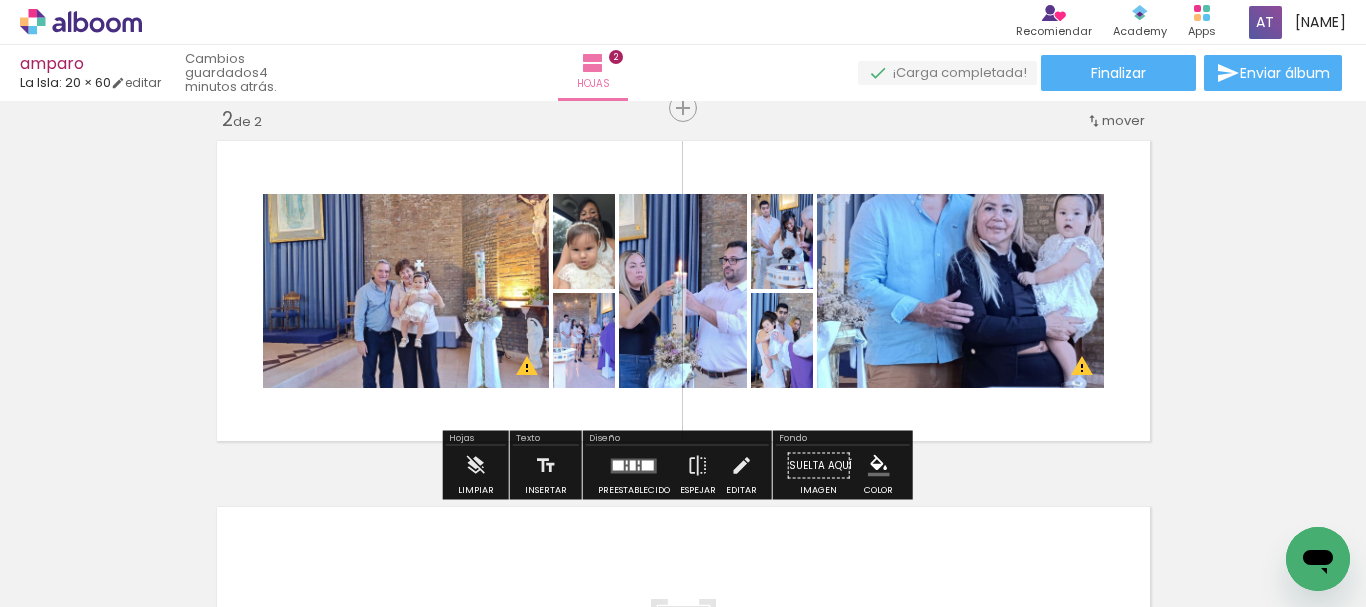 click at bounding box center [634, 465] 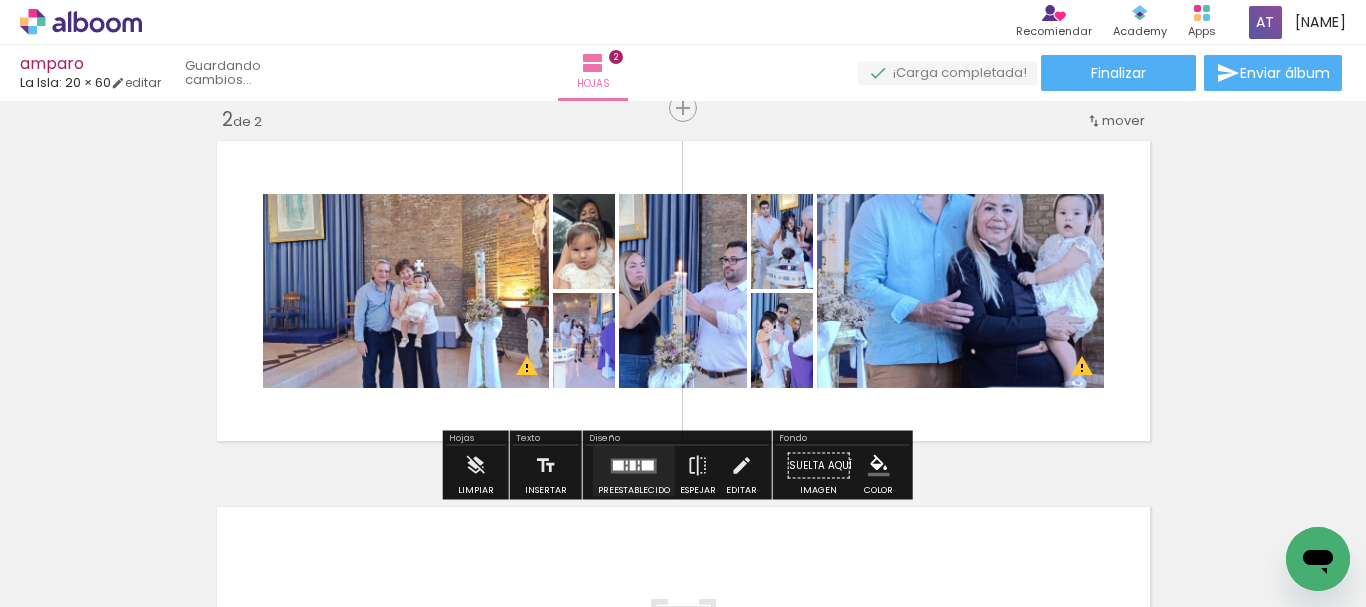 scroll, scrollTop: 4440, scrollLeft: 0, axis: vertical 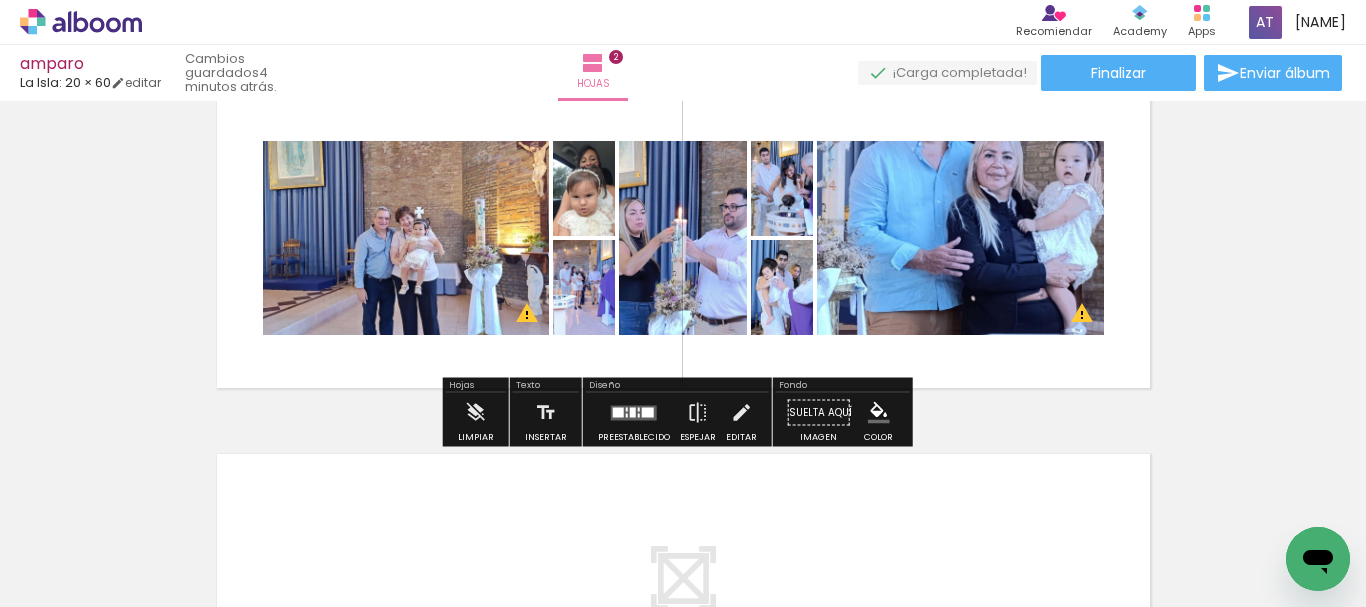 click at bounding box center (634, 413) 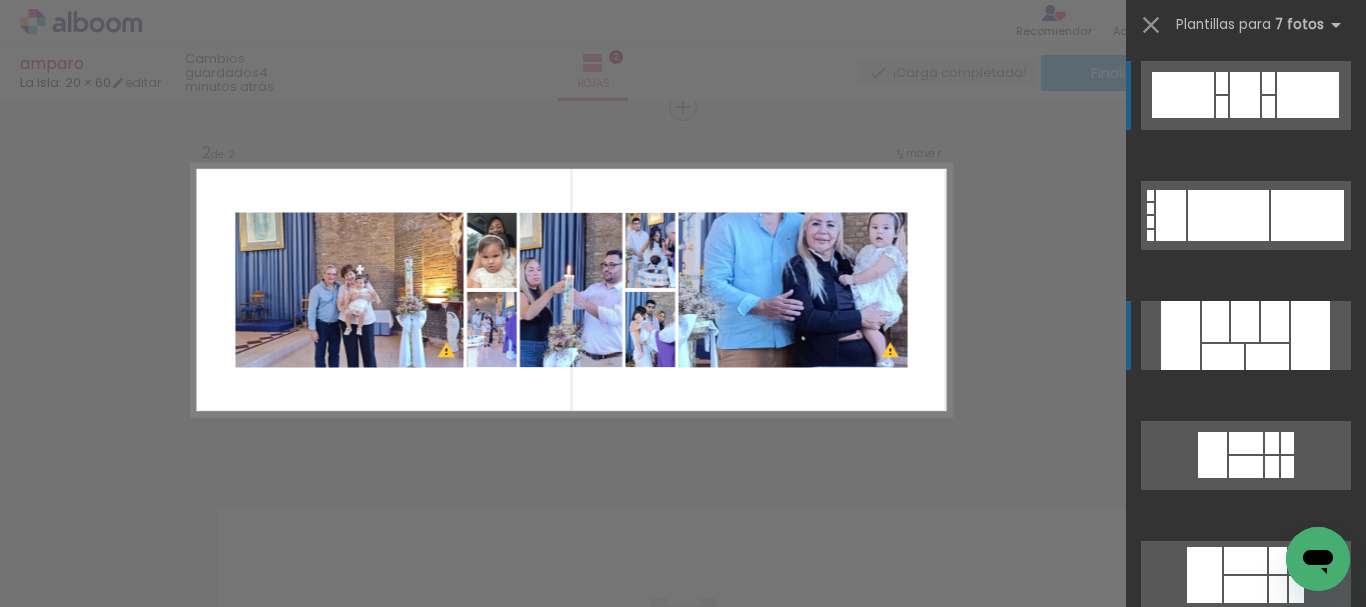 scroll, scrollTop: 392, scrollLeft: 0, axis: vertical 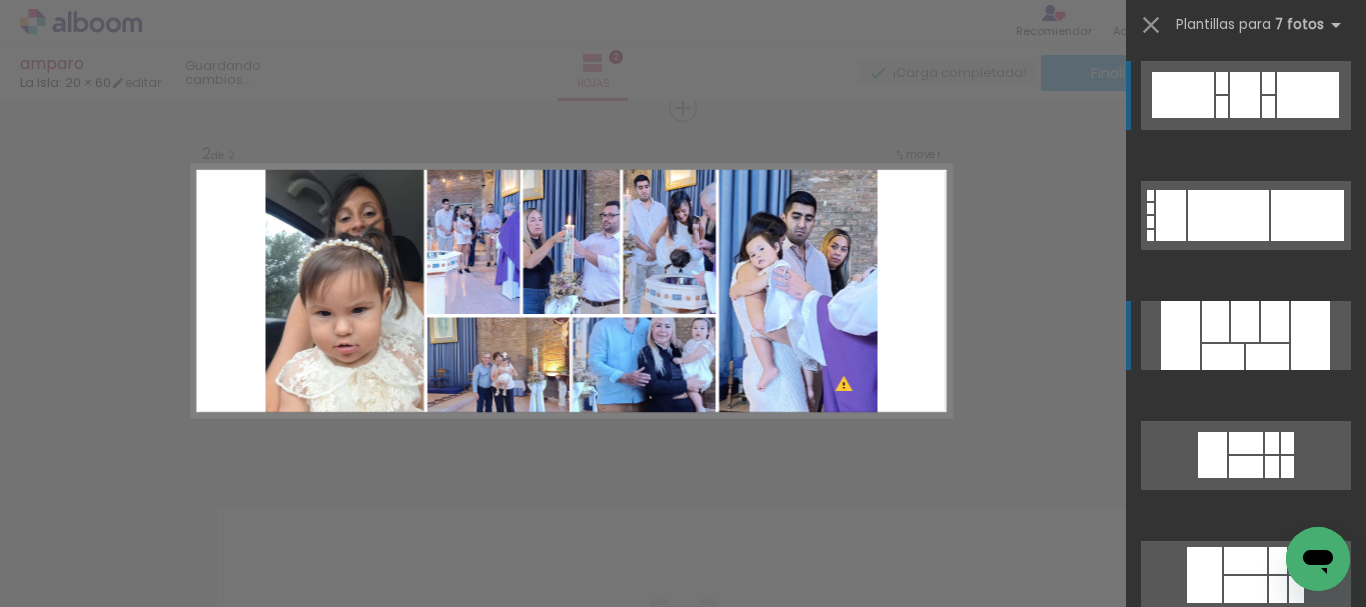 click at bounding box center [1245, 321] 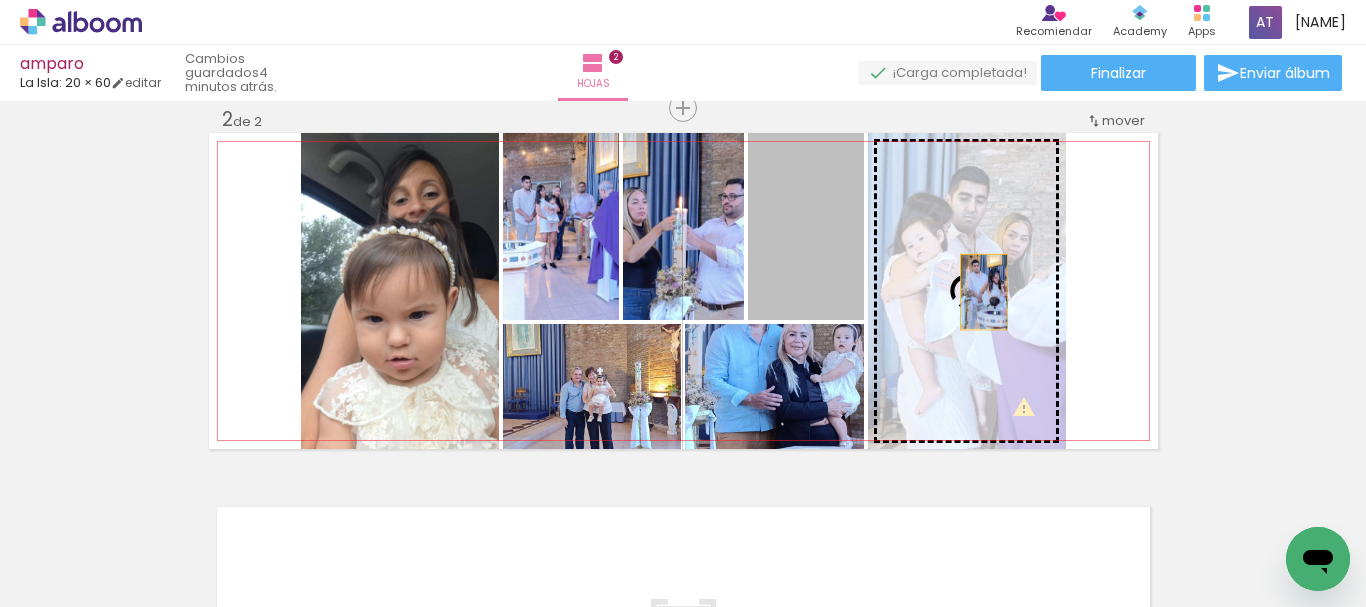 drag, startPoint x: 812, startPoint y: 284, endPoint x: 976, endPoint y: 292, distance: 164.195 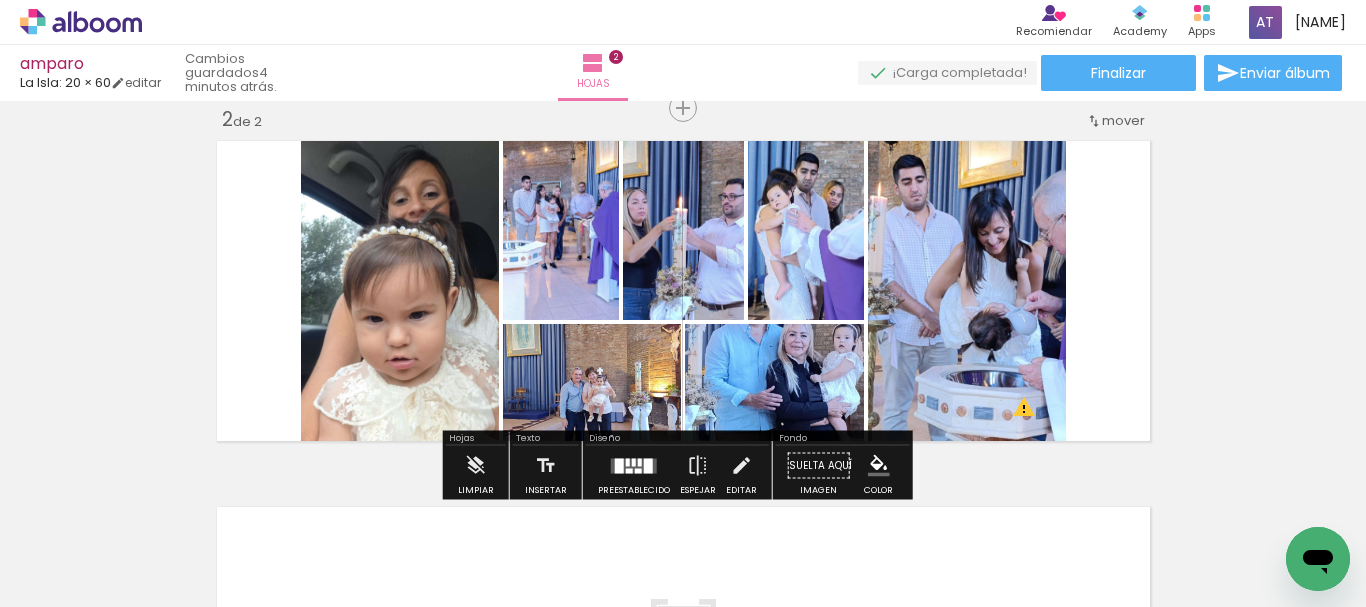 click 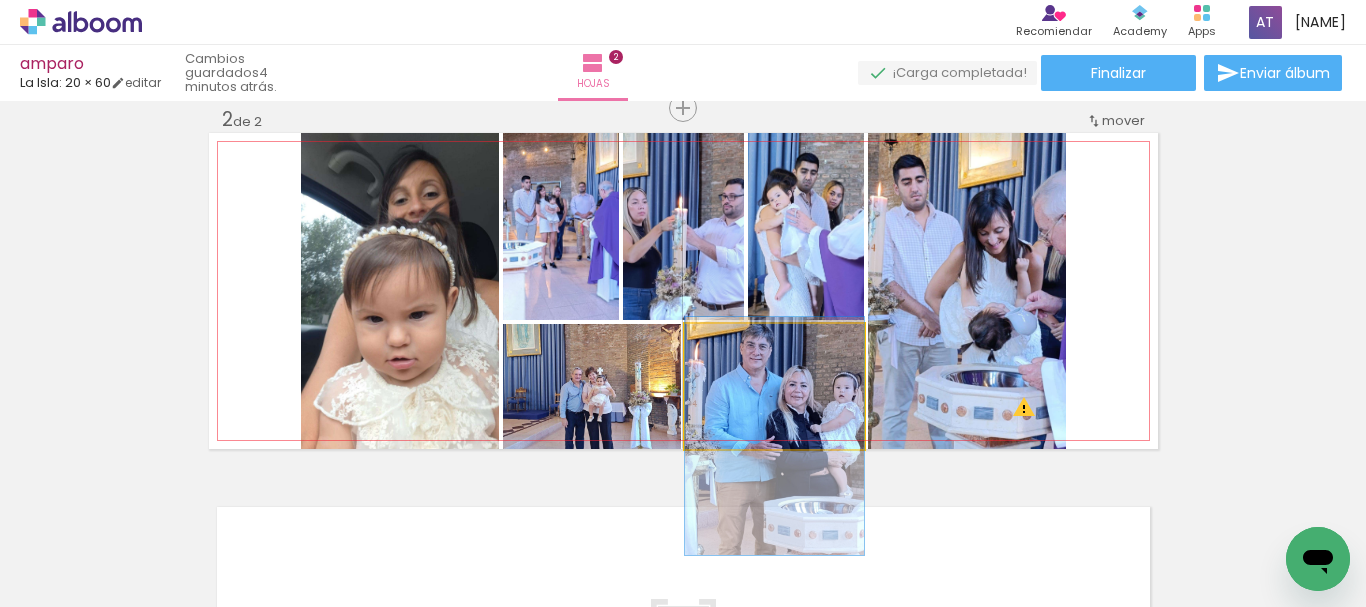 drag, startPoint x: 832, startPoint y: 389, endPoint x: 799, endPoint y: 439, distance: 59.908264 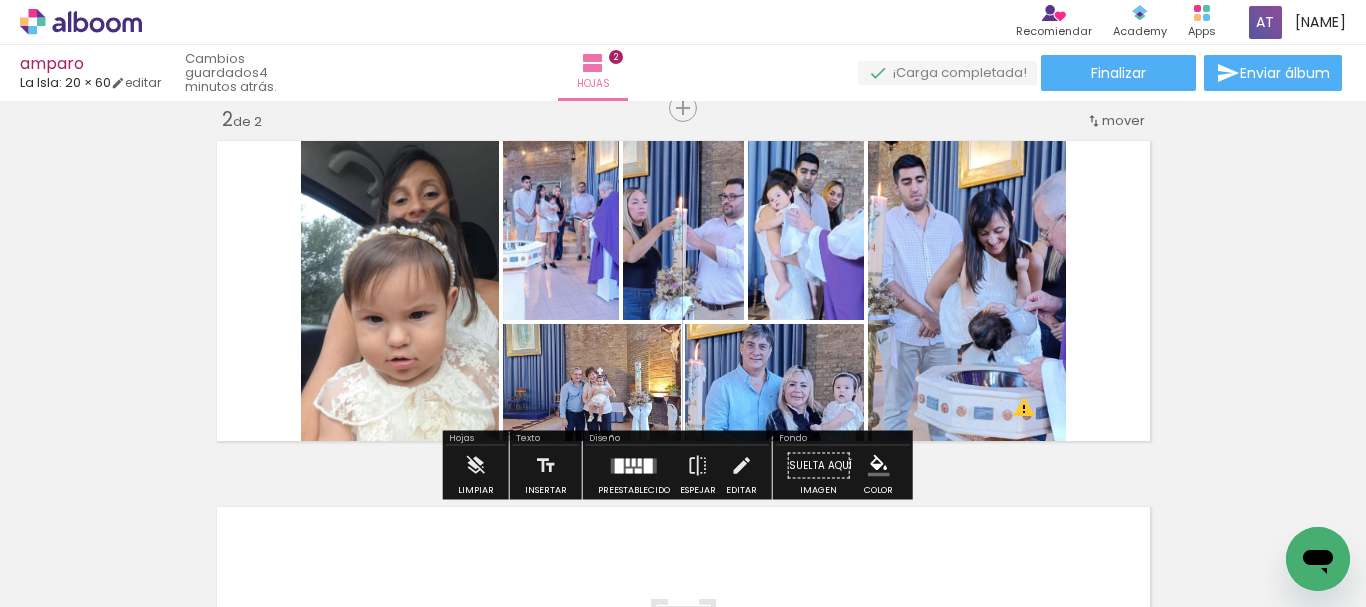 click on "Insertar hoja 1  de 2  Insertar hoja 2  de 2 Designbox debe aumentar su imagen en 150 % para exportar a la impresión." at bounding box center (683, 265) 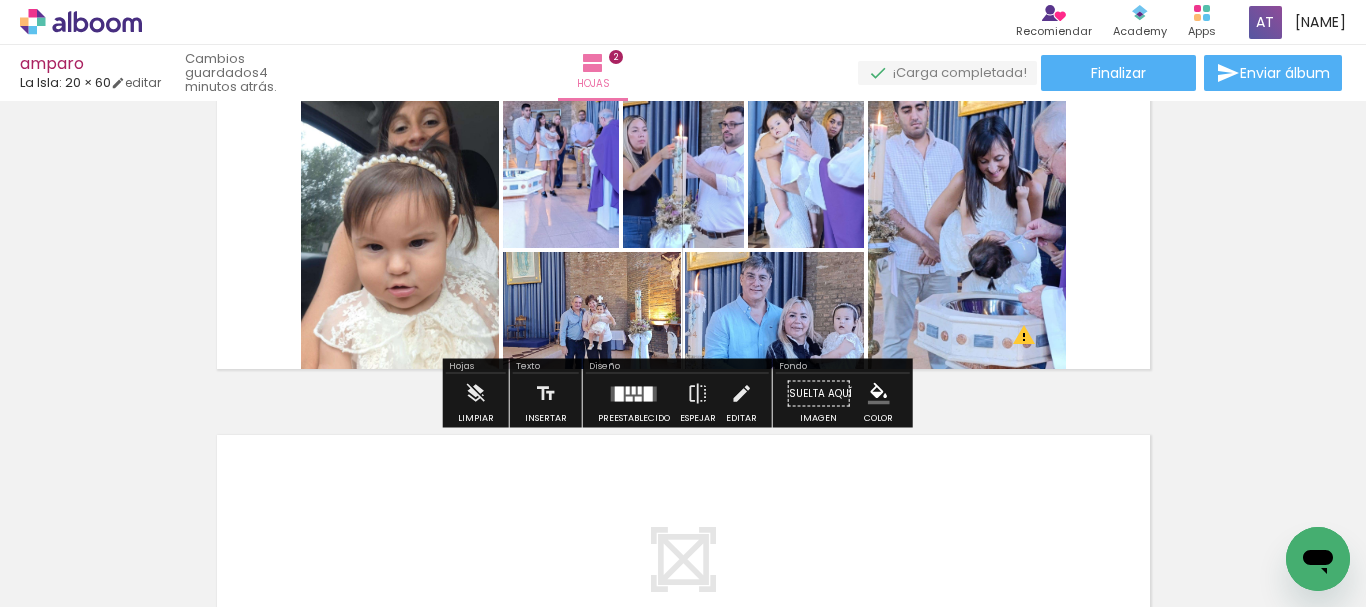 scroll, scrollTop: 478, scrollLeft: 0, axis: vertical 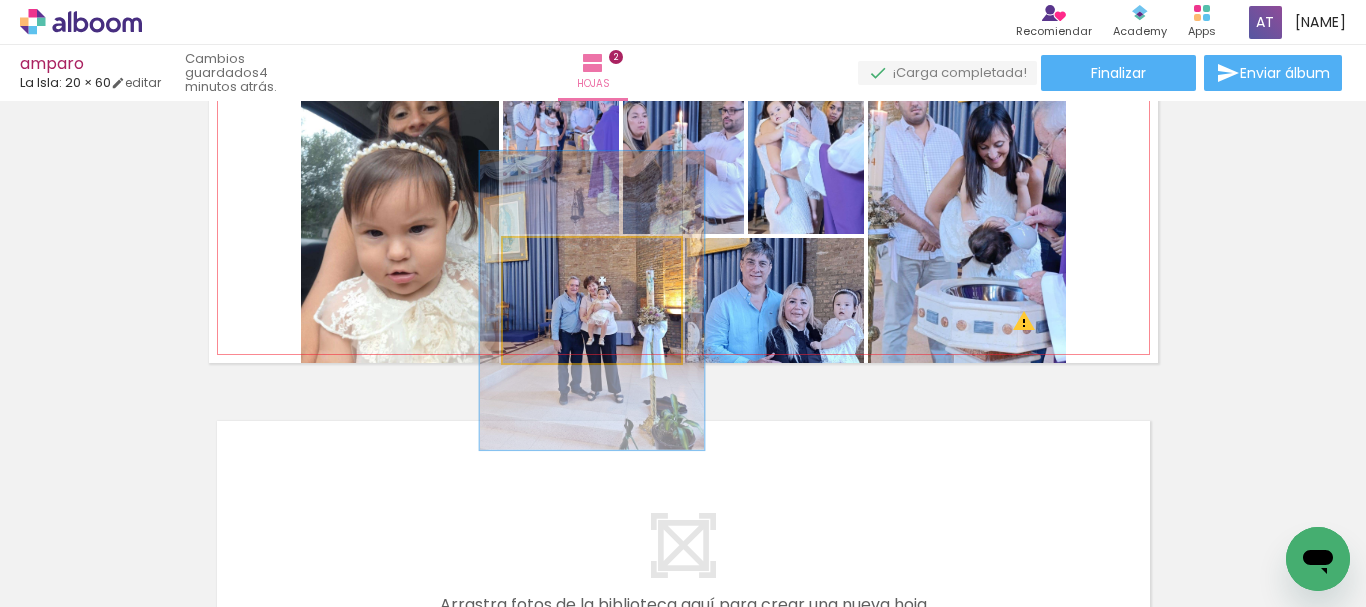 drag, startPoint x: 548, startPoint y: 258, endPoint x: 567, endPoint y: 257, distance: 19.026299 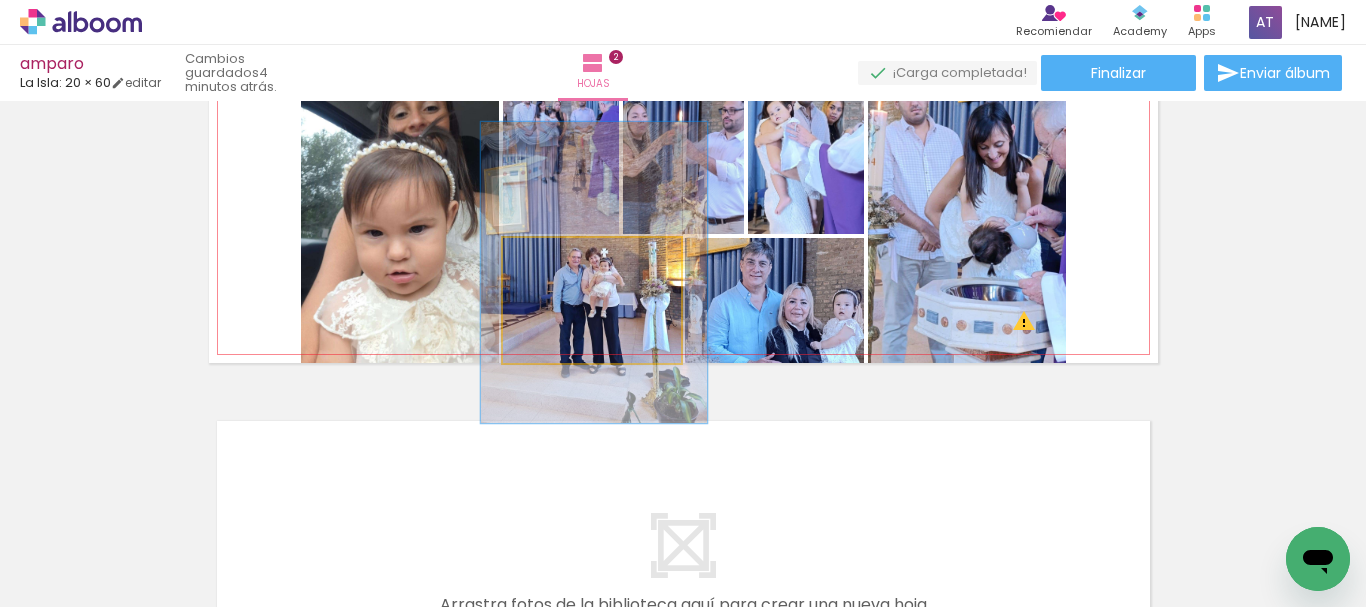 drag, startPoint x: 638, startPoint y: 318, endPoint x: 640, endPoint y: 290, distance: 28.071337 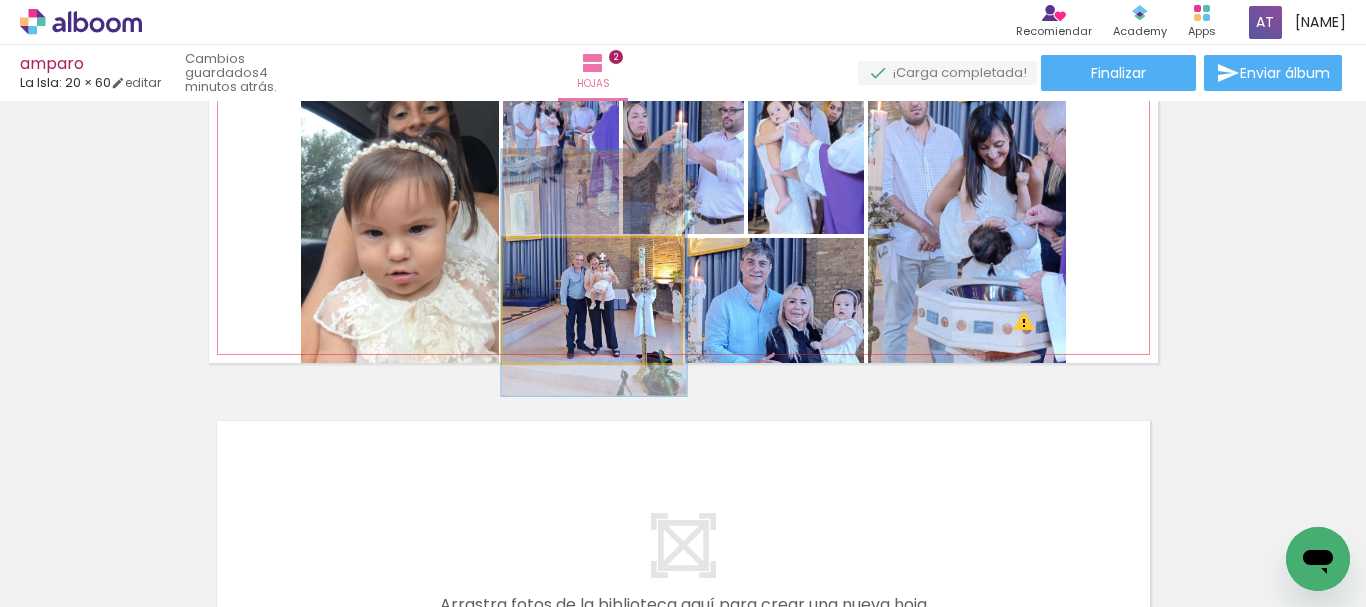 drag, startPoint x: 563, startPoint y: 256, endPoint x: 545, endPoint y: 258, distance: 18.110771 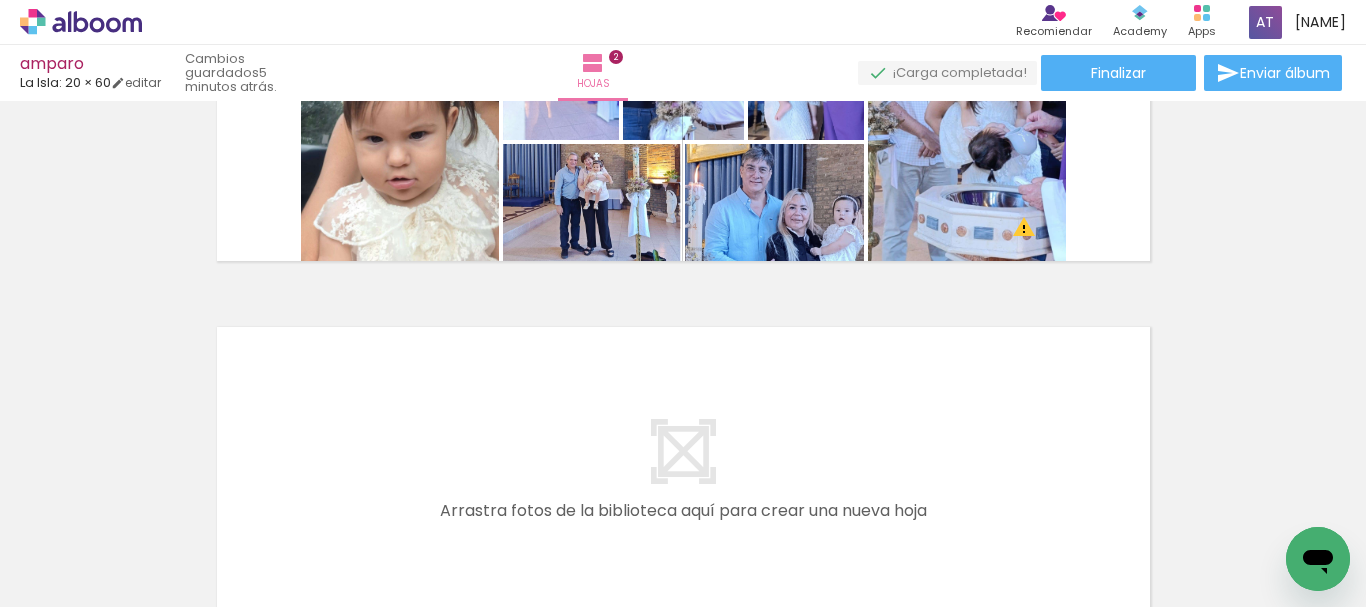 scroll, scrollTop: 597, scrollLeft: 0, axis: vertical 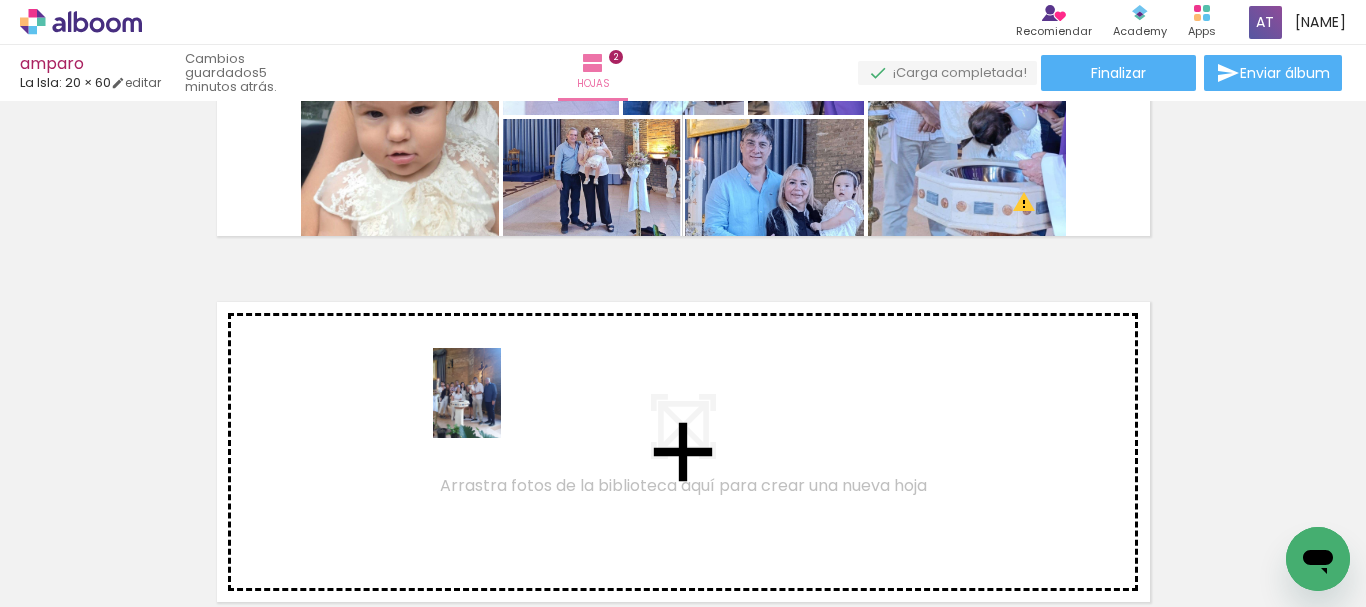 drag, startPoint x: 601, startPoint y: 528, endPoint x: 493, endPoint y: 408, distance: 161.44348 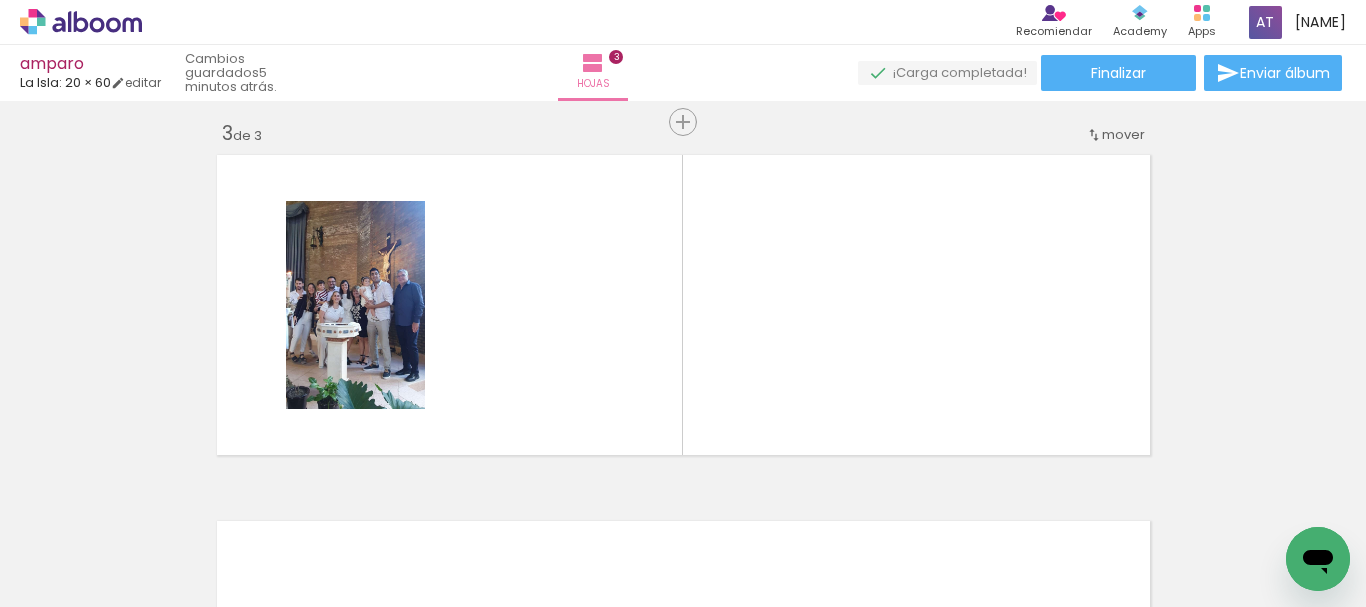 scroll, scrollTop: 758, scrollLeft: 0, axis: vertical 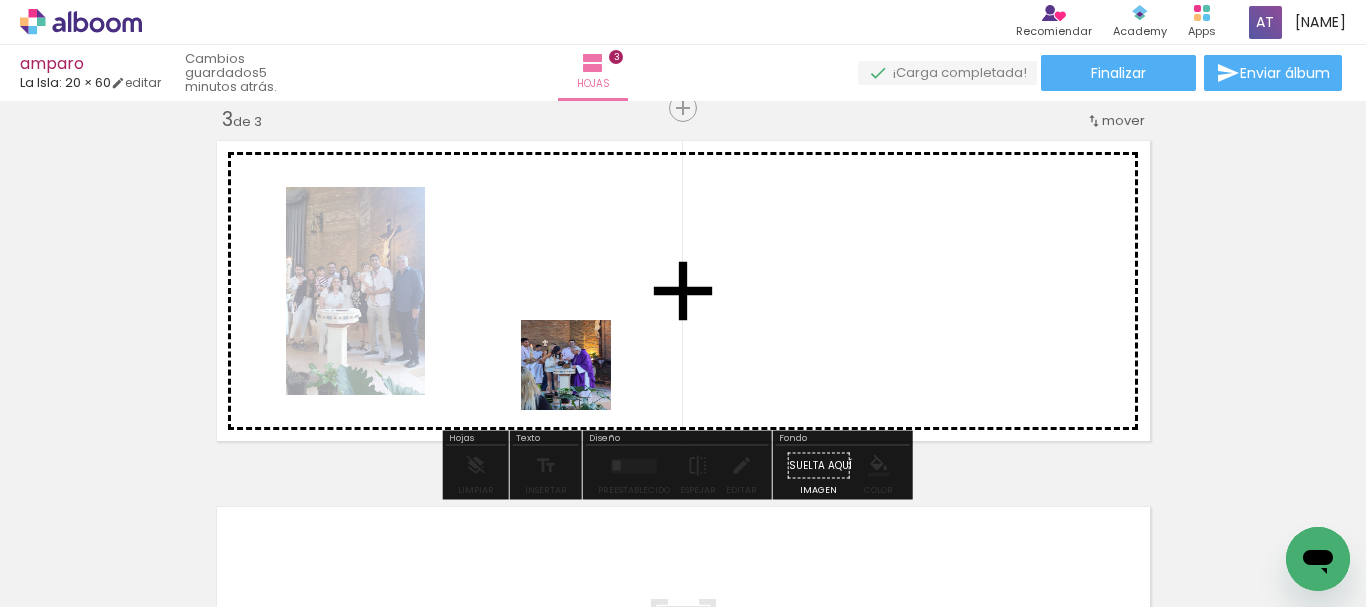 drag, startPoint x: 610, startPoint y: 428, endPoint x: 581, endPoint y: 380, distance: 56.0803 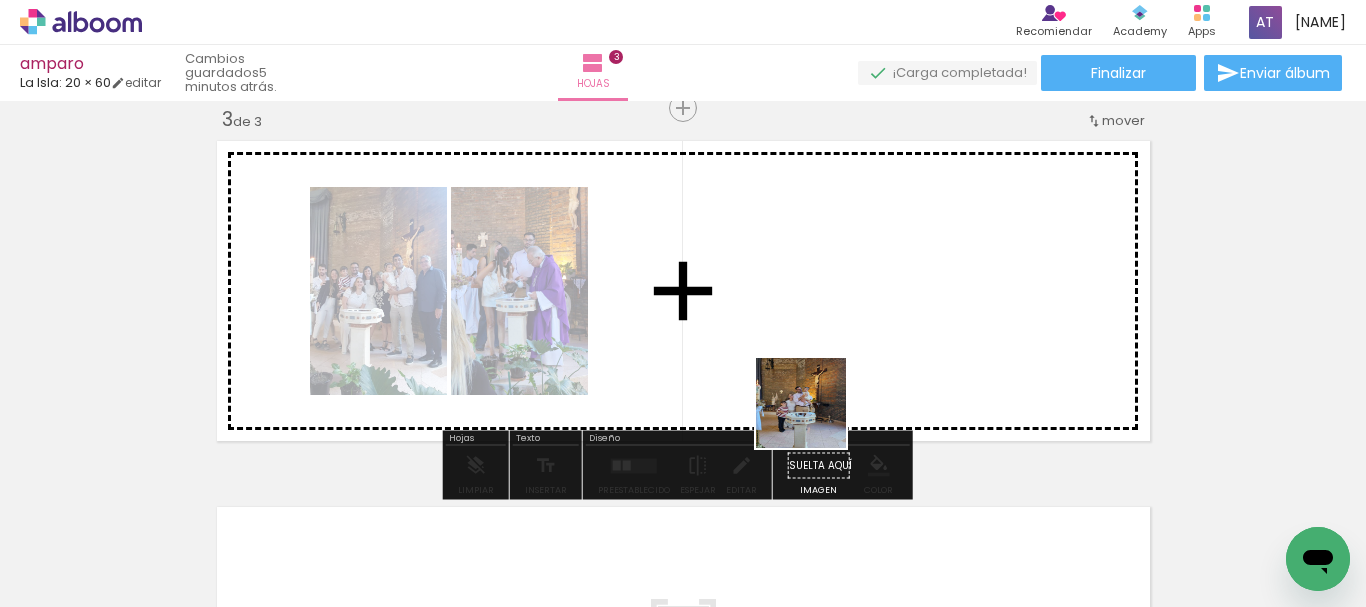 drag, startPoint x: 856, startPoint y: 546, endPoint x: 930, endPoint y: 507, distance: 83.64807 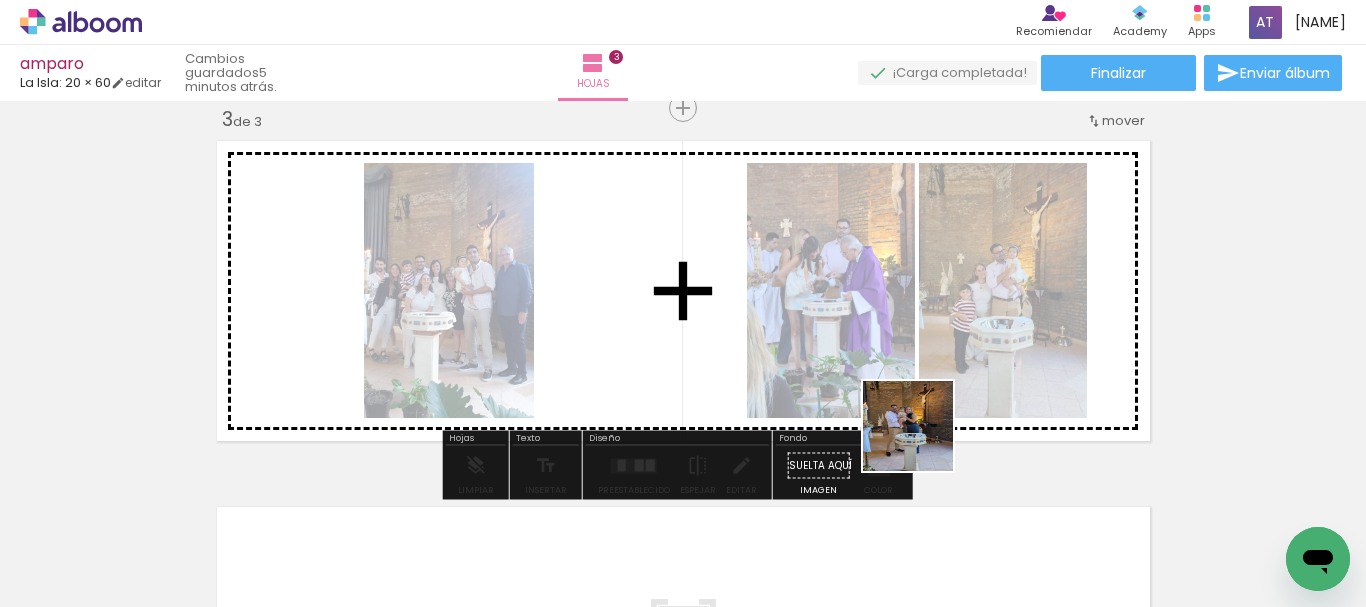 drag, startPoint x: 948, startPoint y: 540, endPoint x: 915, endPoint y: 372, distance: 171.2104 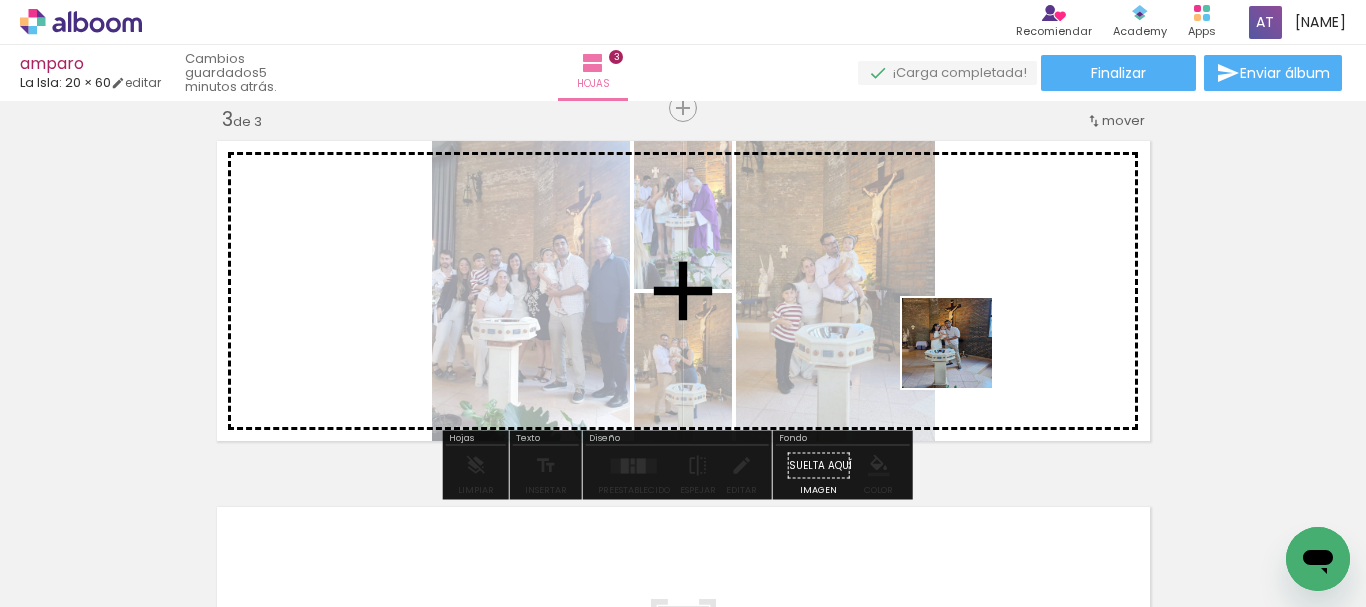 drag, startPoint x: 1057, startPoint y: 547, endPoint x: 1157, endPoint y: 541, distance: 100.17984 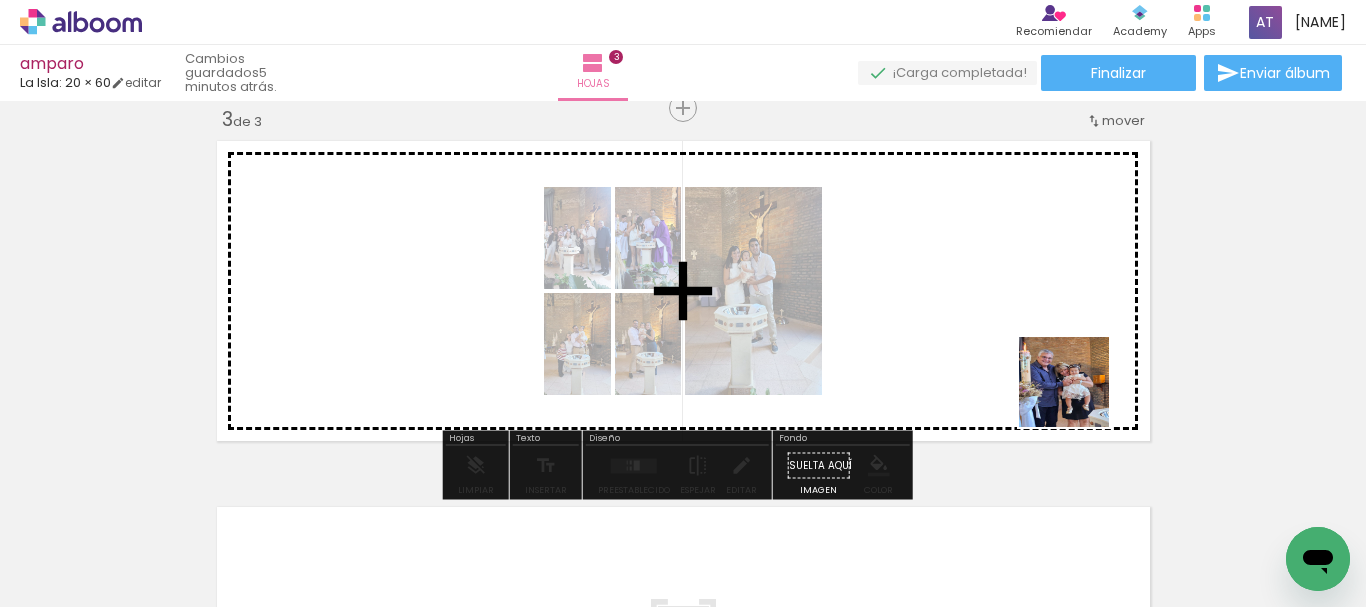 drag, startPoint x: 1184, startPoint y: 552, endPoint x: 1172, endPoint y: 592, distance: 41.761227 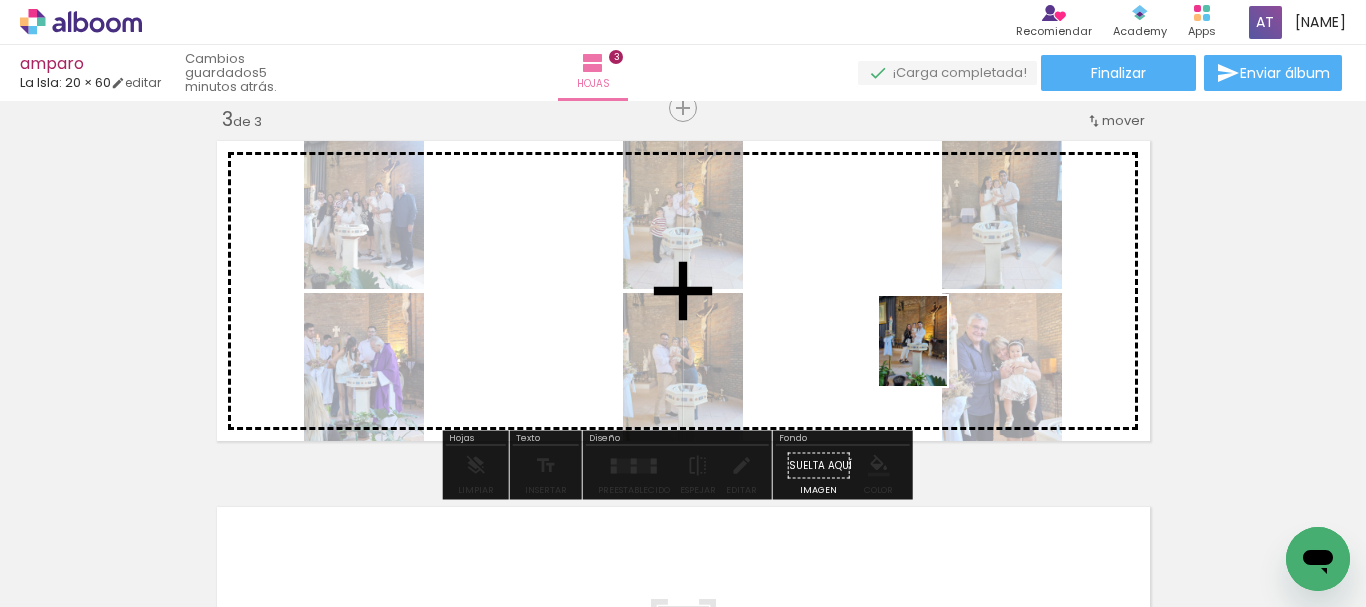 drag, startPoint x: 1261, startPoint y: 530, endPoint x: 982, endPoint y: 469, distance: 285.5906 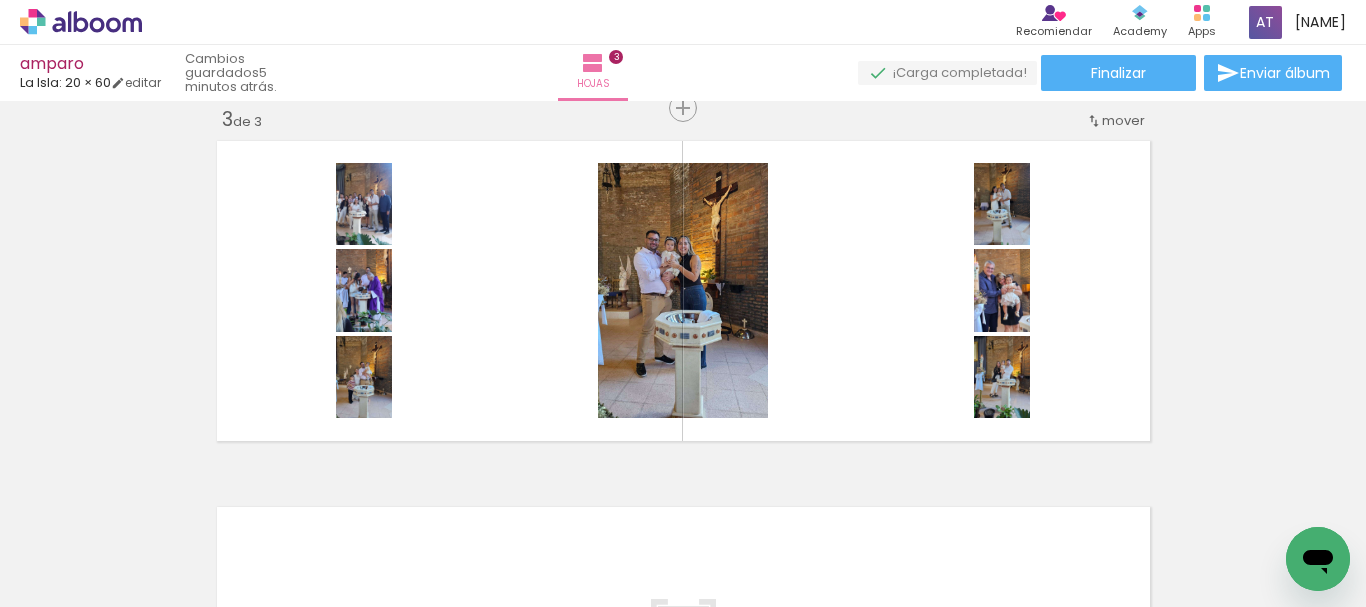 scroll, scrollTop: 0, scrollLeft: 3953, axis: horizontal 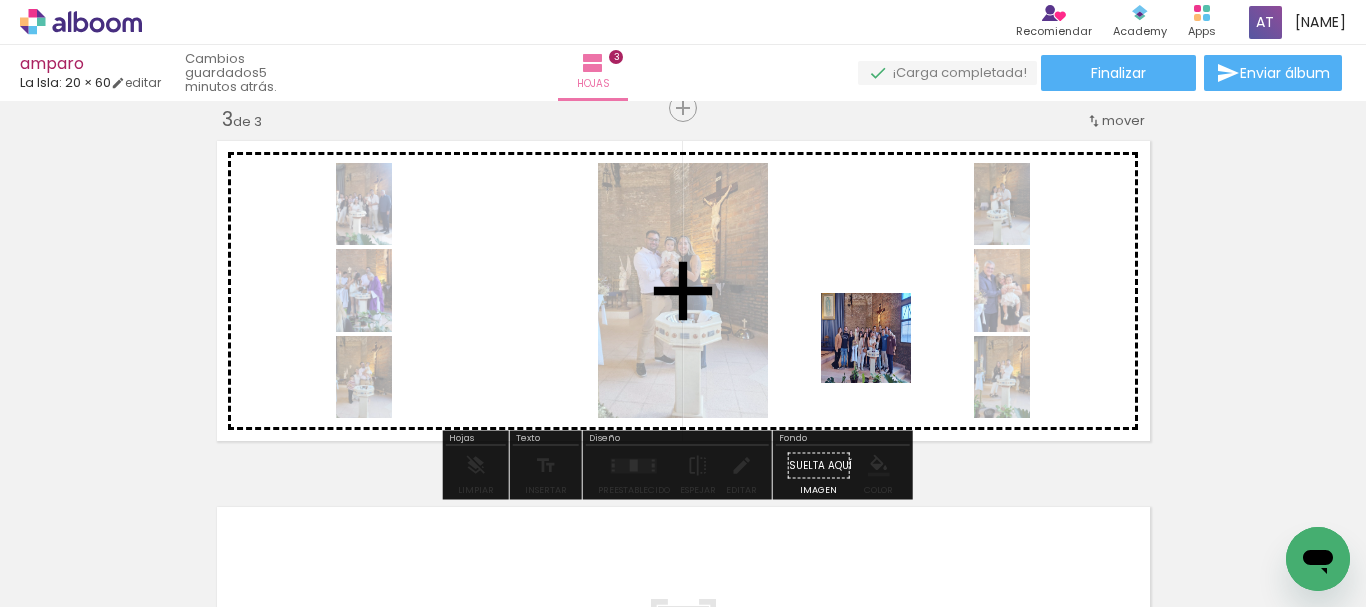 drag, startPoint x: 517, startPoint y: 563, endPoint x: 905, endPoint y: 322, distance: 456.75485 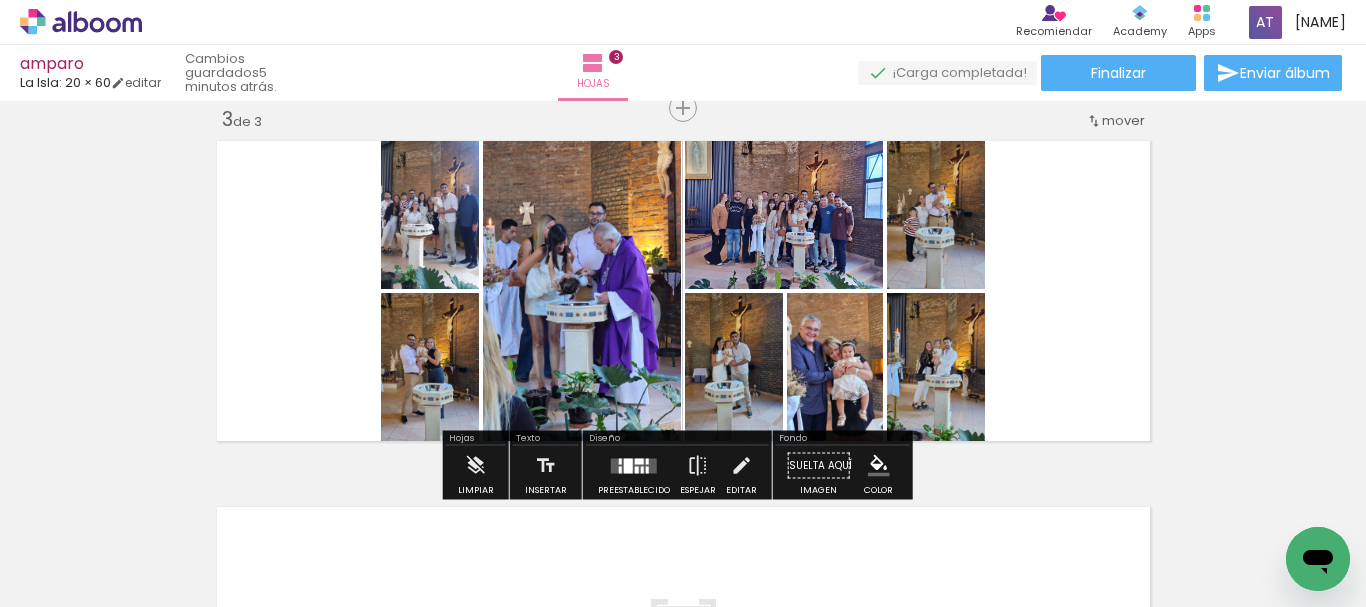 click at bounding box center (634, 465) 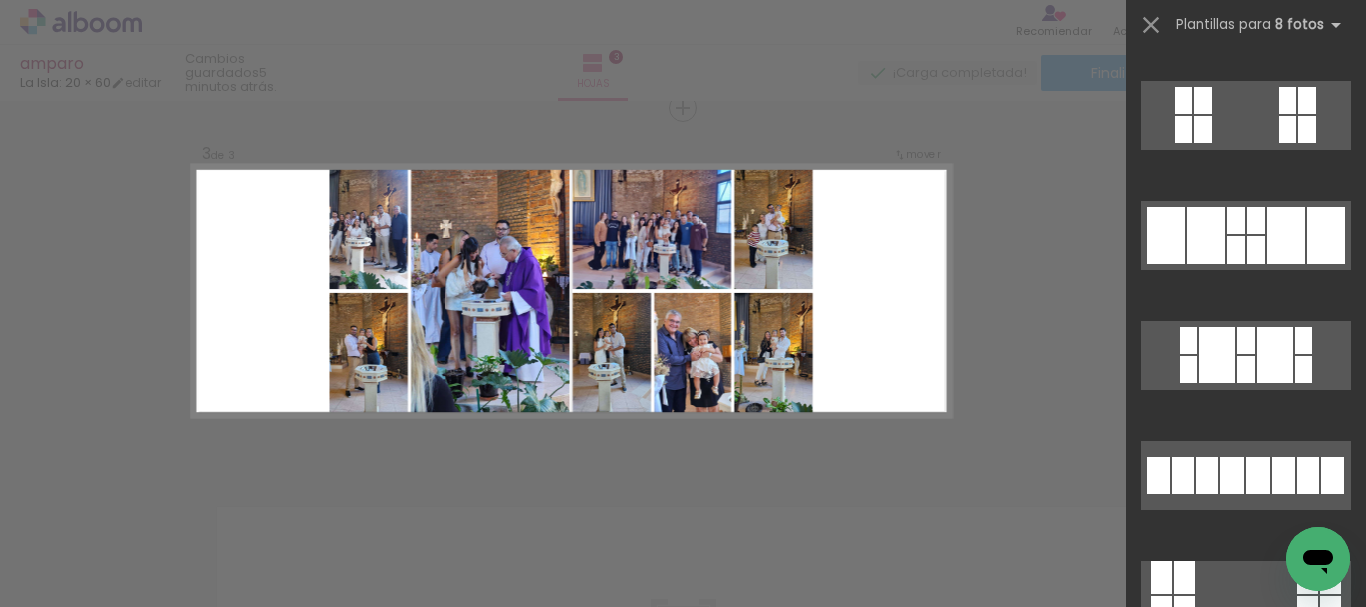 scroll, scrollTop: 602, scrollLeft: 0, axis: vertical 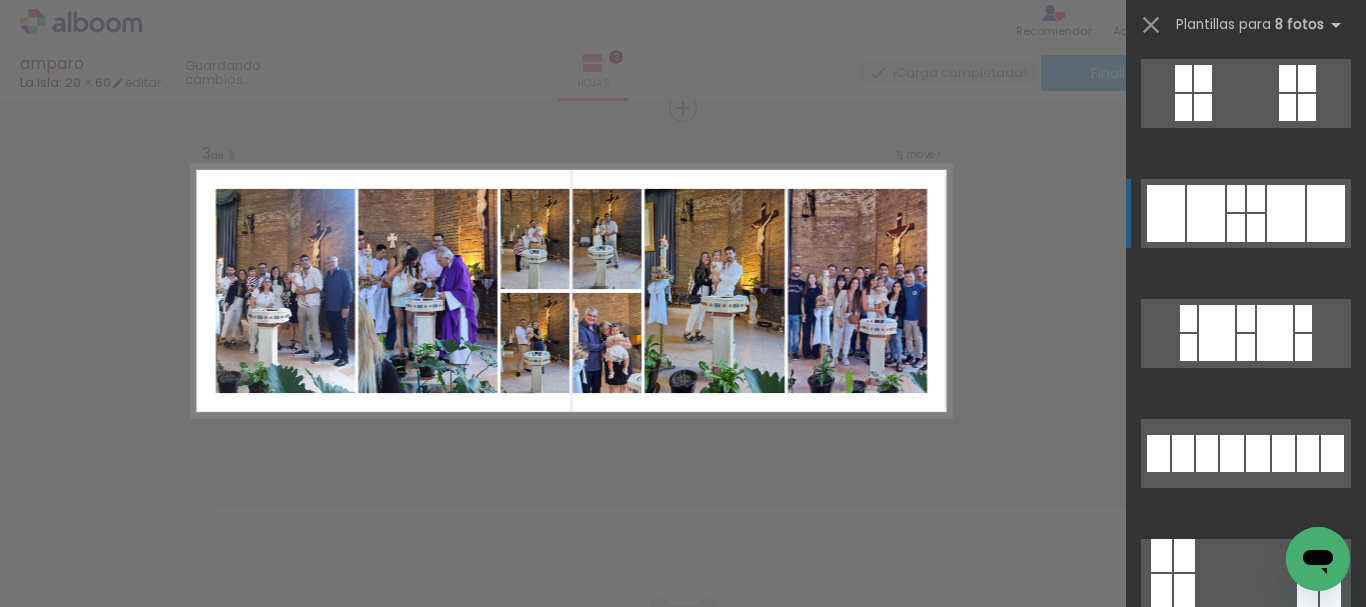 click at bounding box center (1205, -249) 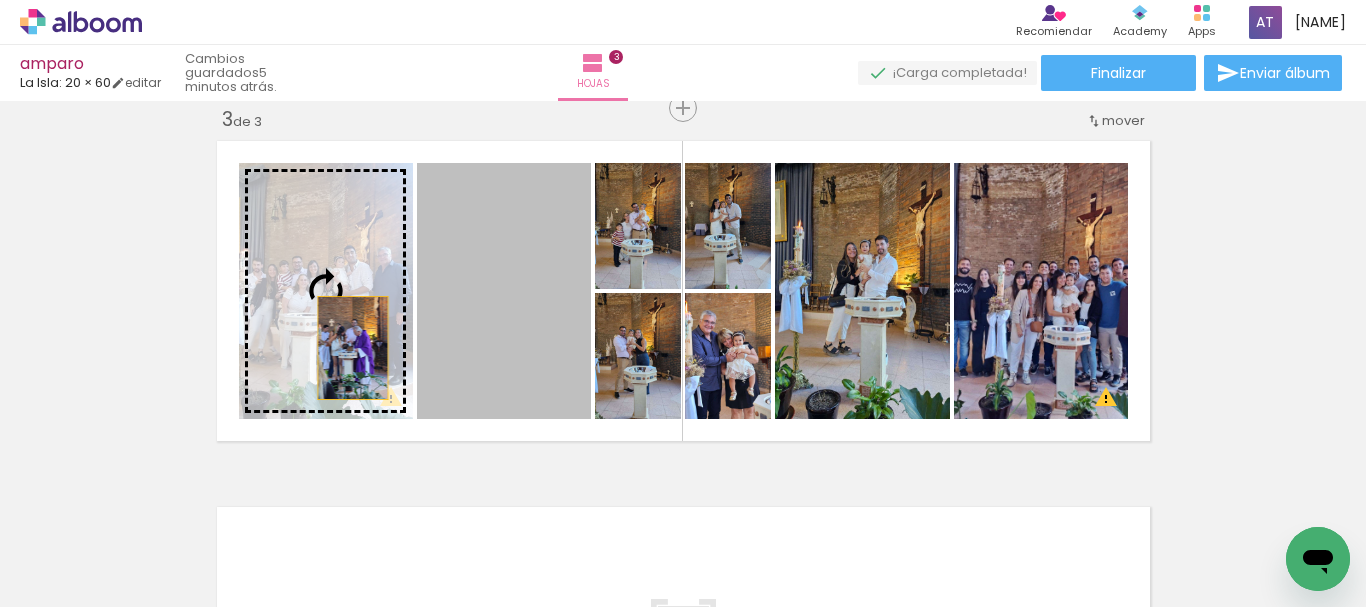 drag, startPoint x: 550, startPoint y: 350, endPoint x: 345, endPoint y: 348, distance: 205.00975 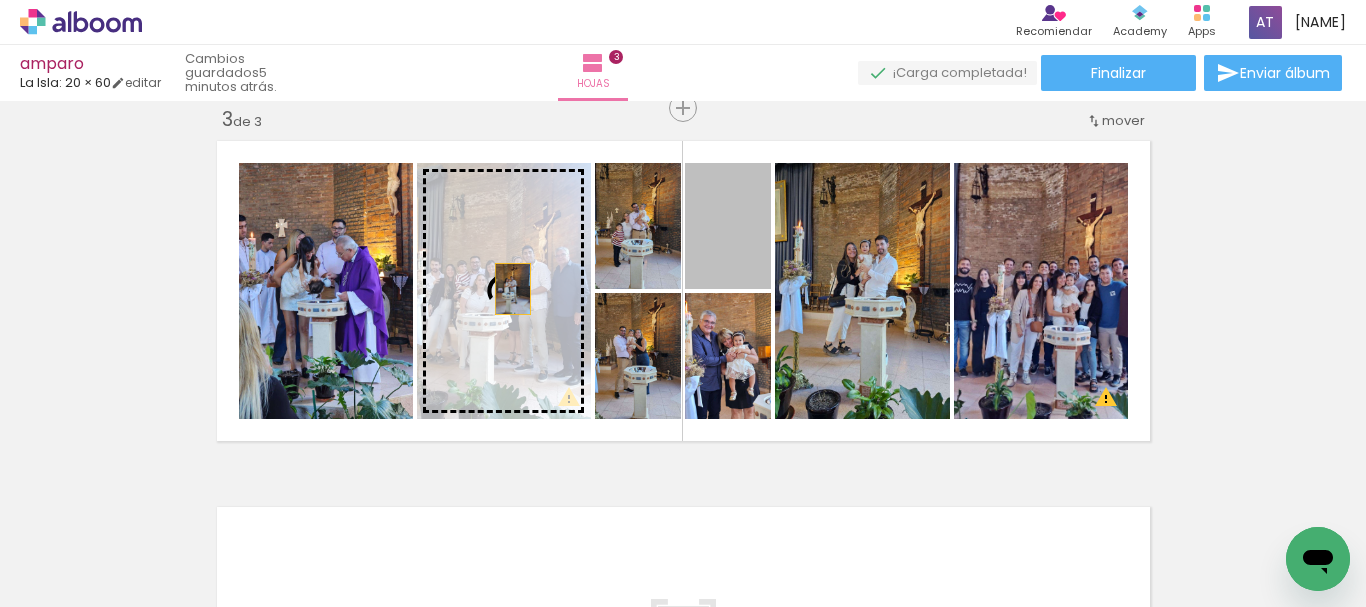 drag, startPoint x: 750, startPoint y: 282, endPoint x: 505, endPoint y: 289, distance: 245.09998 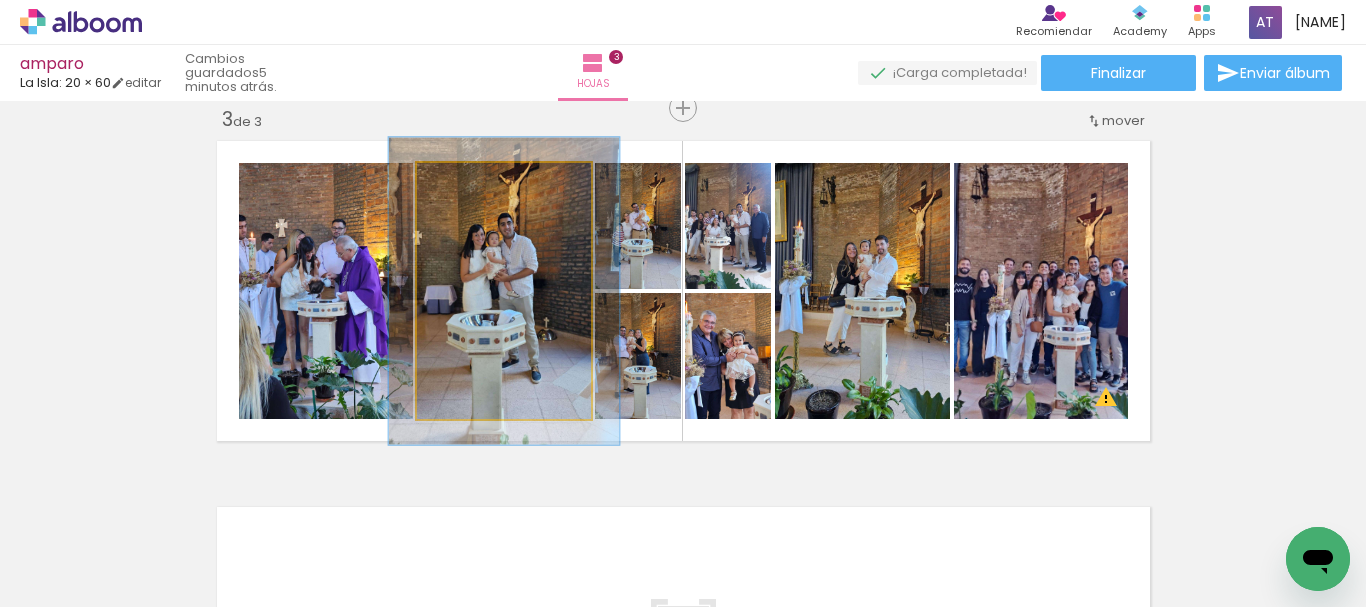 drag, startPoint x: 454, startPoint y: 187, endPoint x: 468, endPoint y: 186, distance: 14.035668 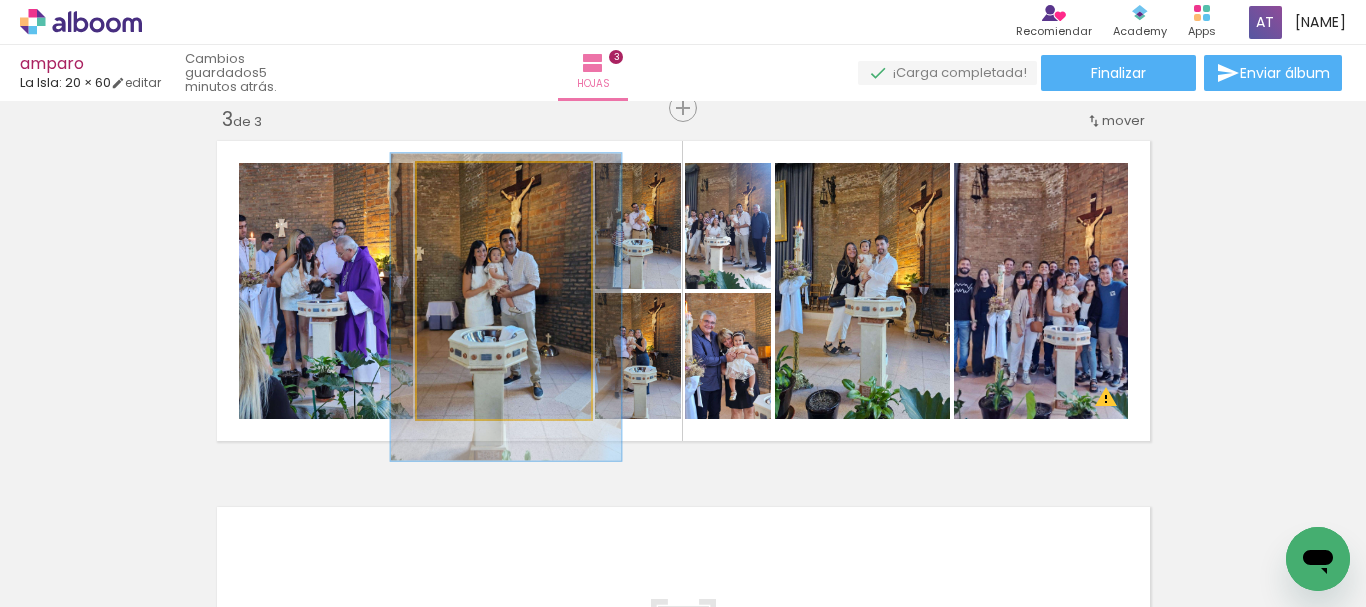 drag, startPoint x: 533, startPoint y: 337, endPoint x: 535, endPoint y: 353, distance: 16.124516 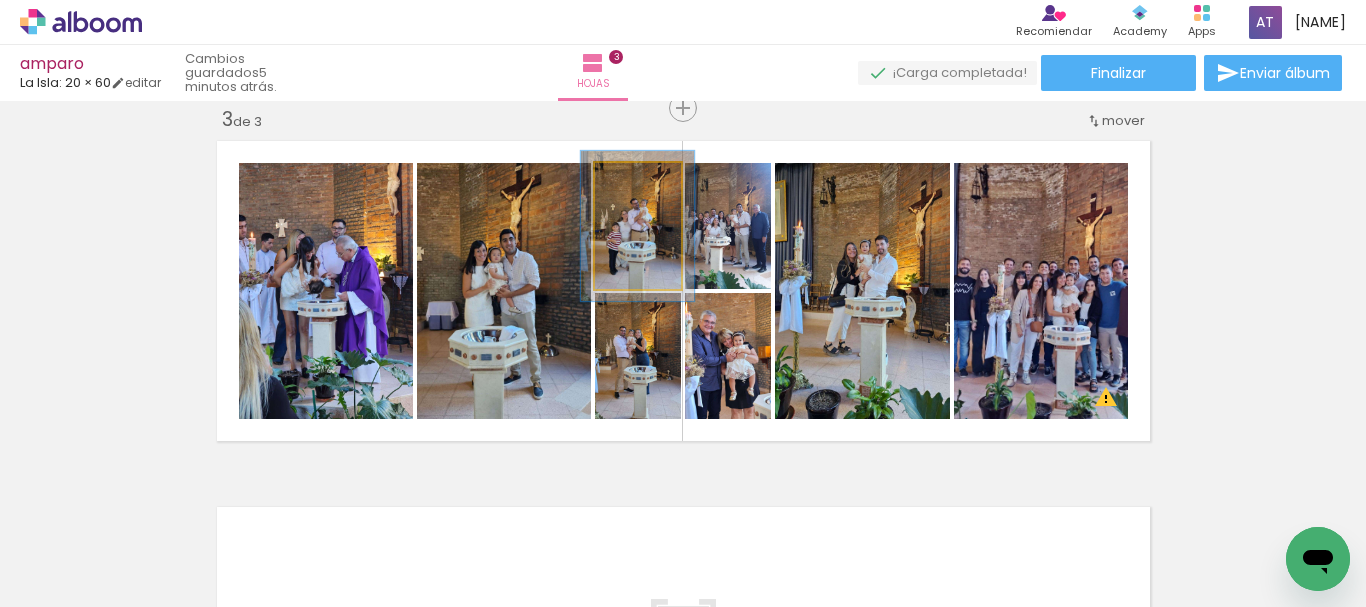 type on "119" 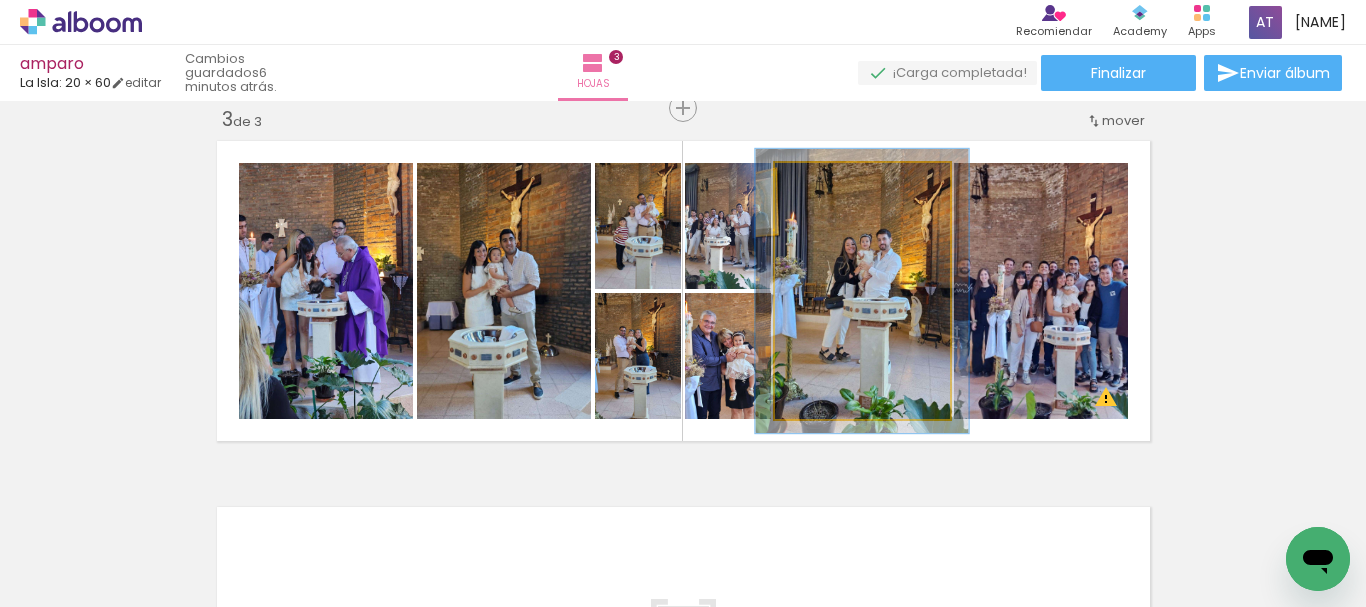 type on "111" 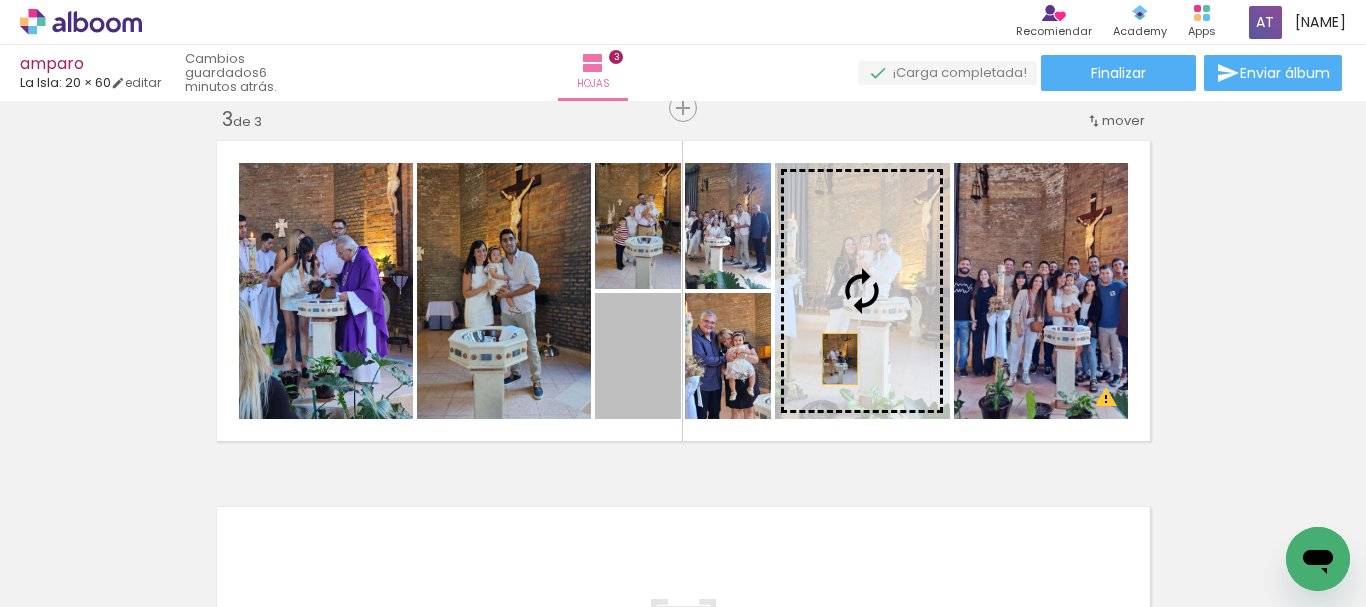 drag, startPoint x: 643, startPoint y: 392, endPoint x: 838, endPoint y: 361, distance: 197.44873 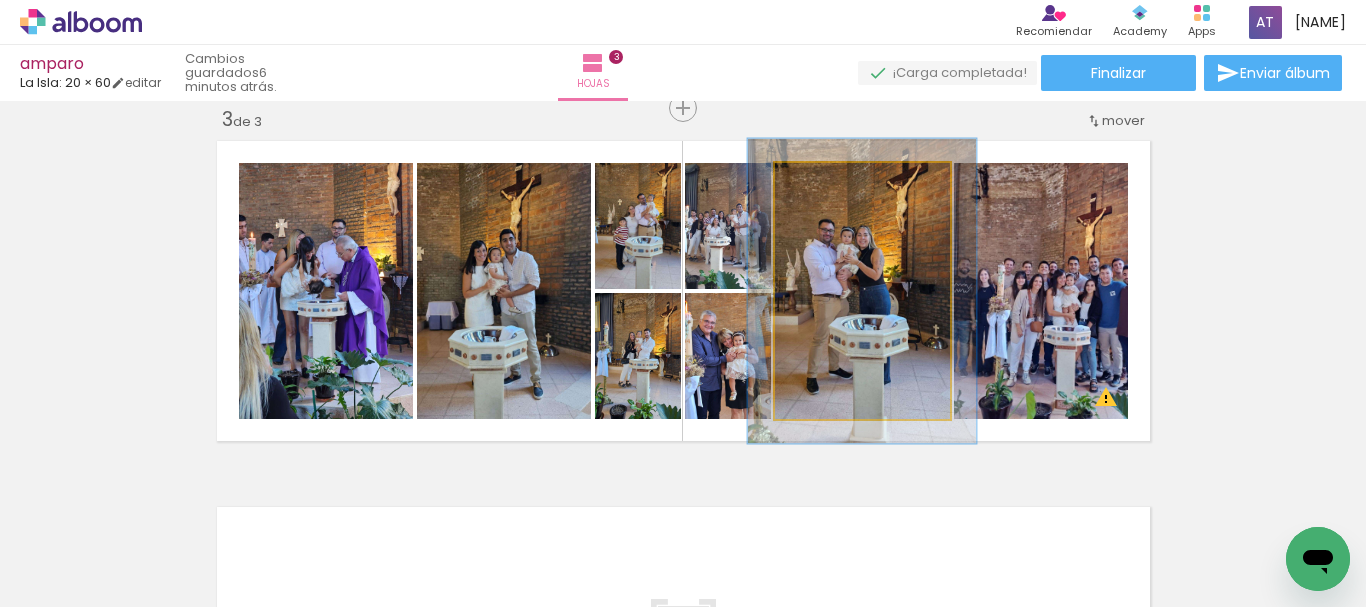 type on "119" 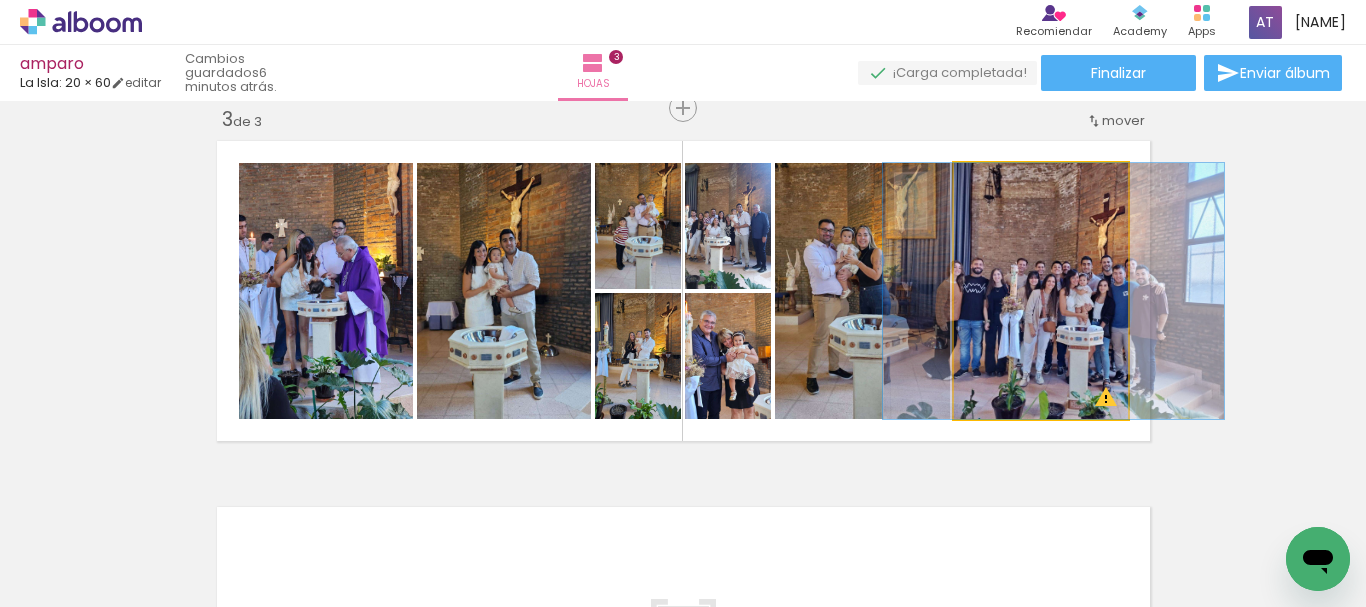 drag, startPoint x: 1068, startPoint y: 369, endPoint x: 1081, endPoint y: 361, distance: 15.264338 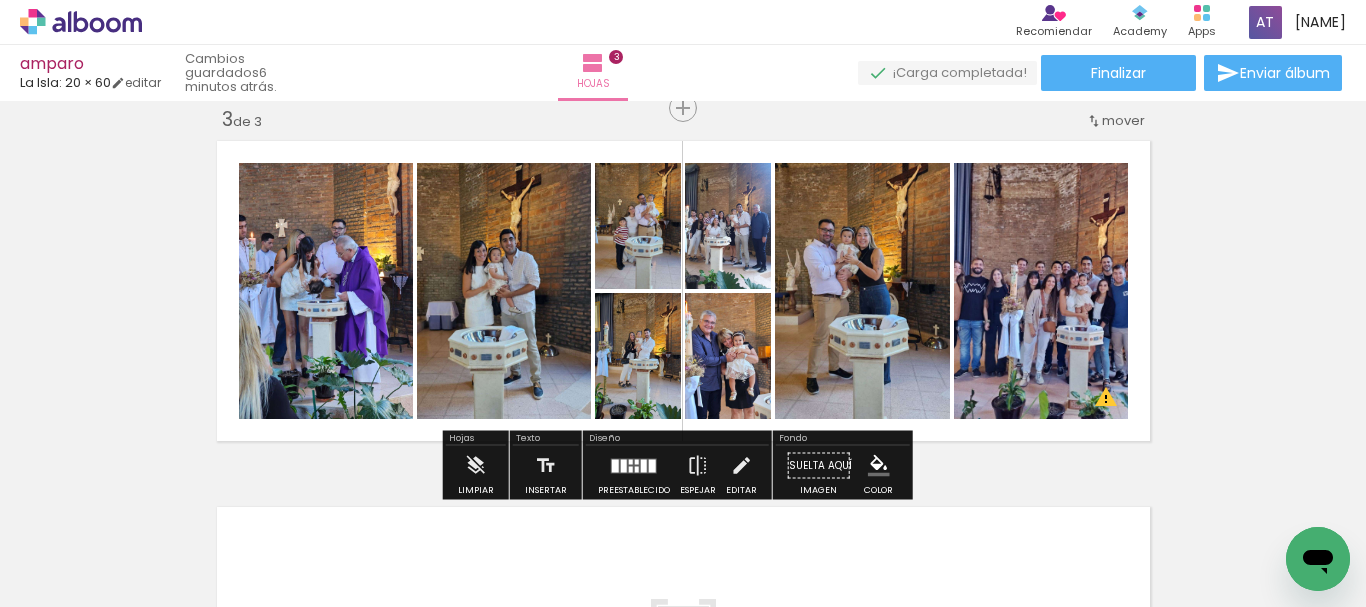 click at bounding box center (634, 465) 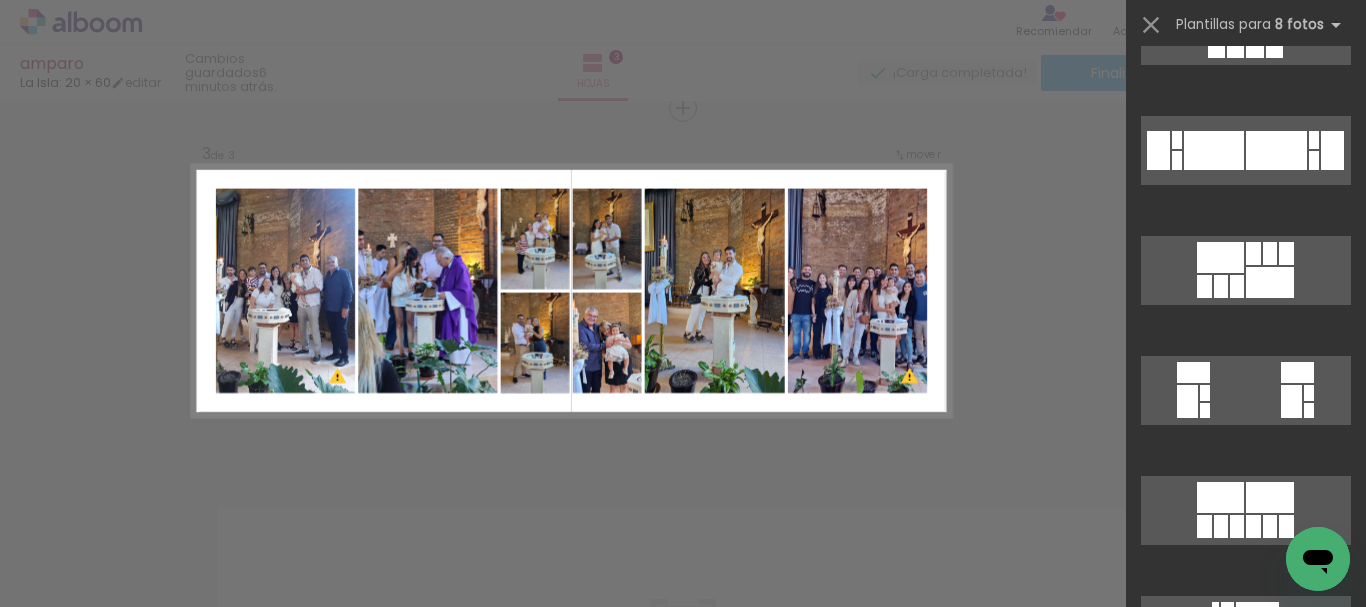 scroll, scrollTop: 1364, scrollLeft: 0, axis: vertical 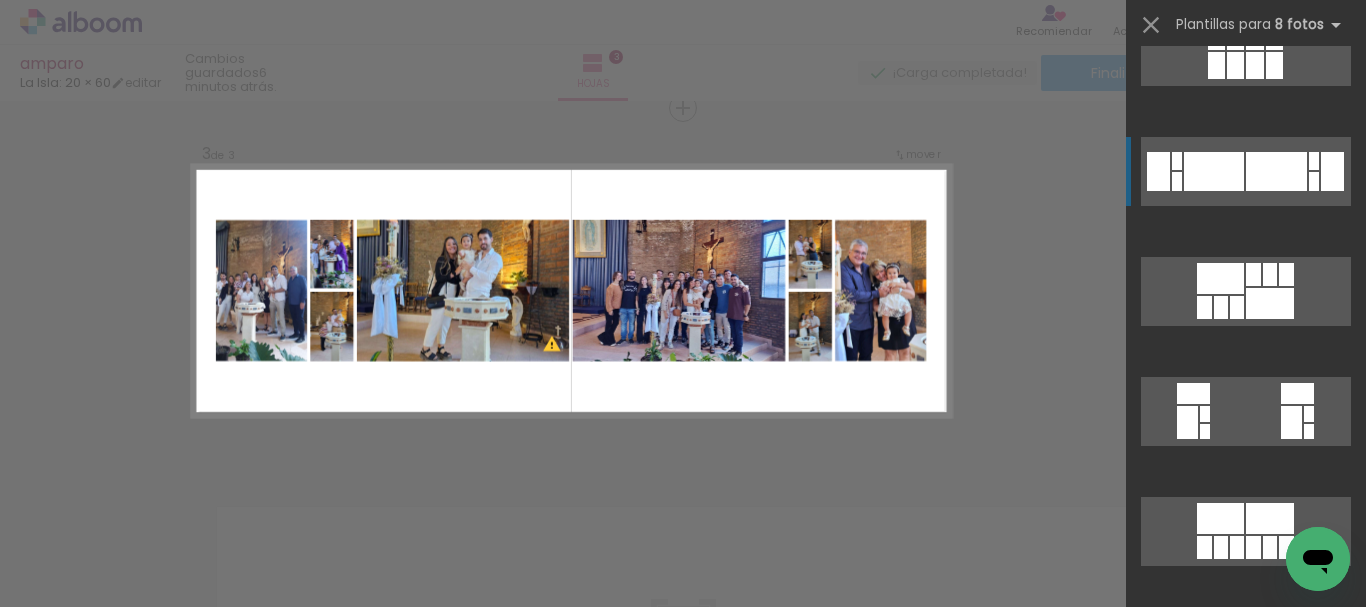 click at bounding box center (1297, 393) 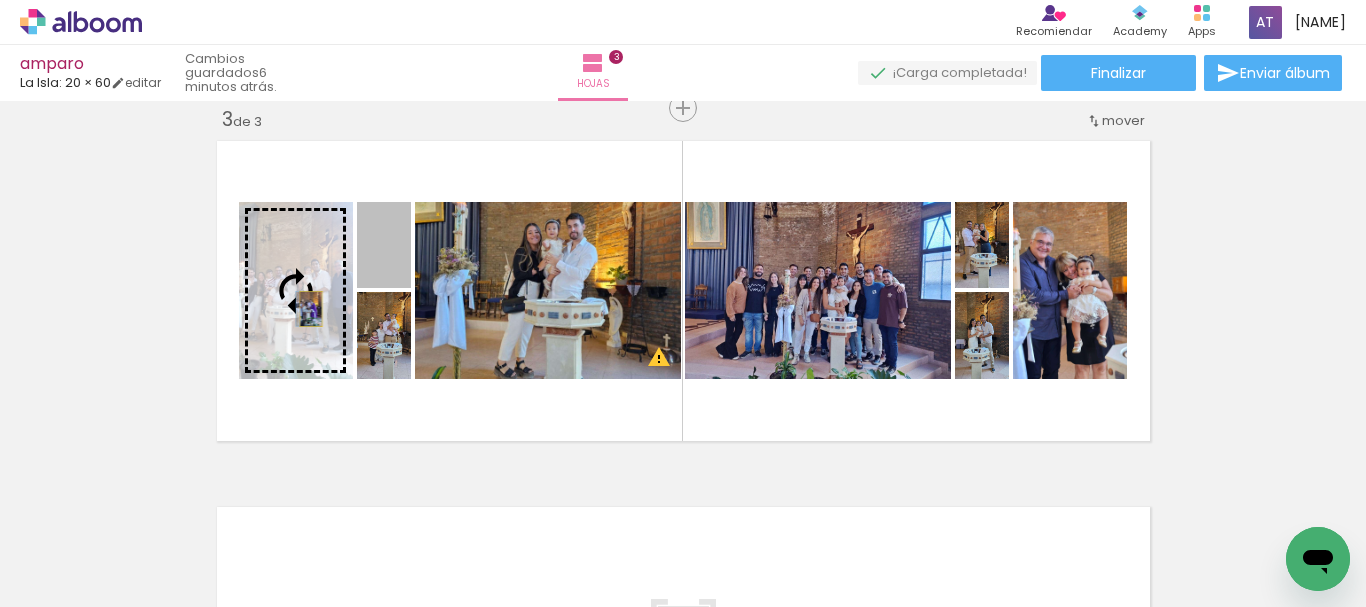 drag, startPoint x: 397, startPoint y: 271, endPoint x: 303, endPoint y: 309, distance: 101.390335 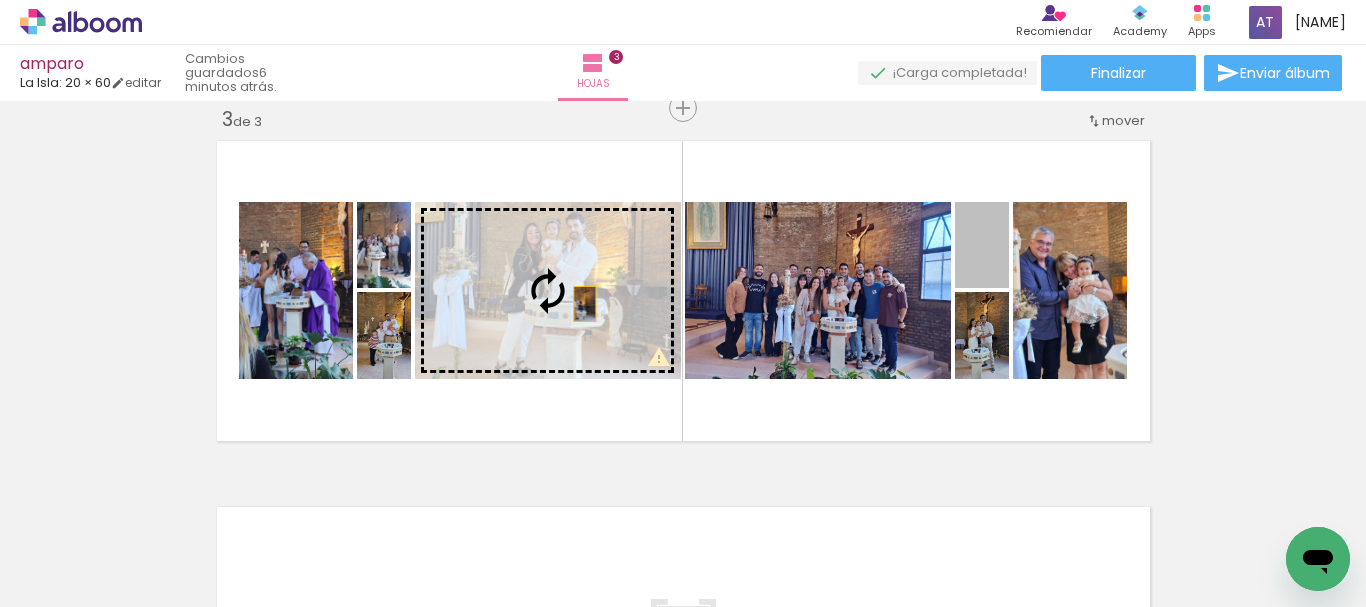 drag, startPoint x: 997, startPoint y: 271, endPoint x: 577, endPoint y: 304, distance: 421.29443 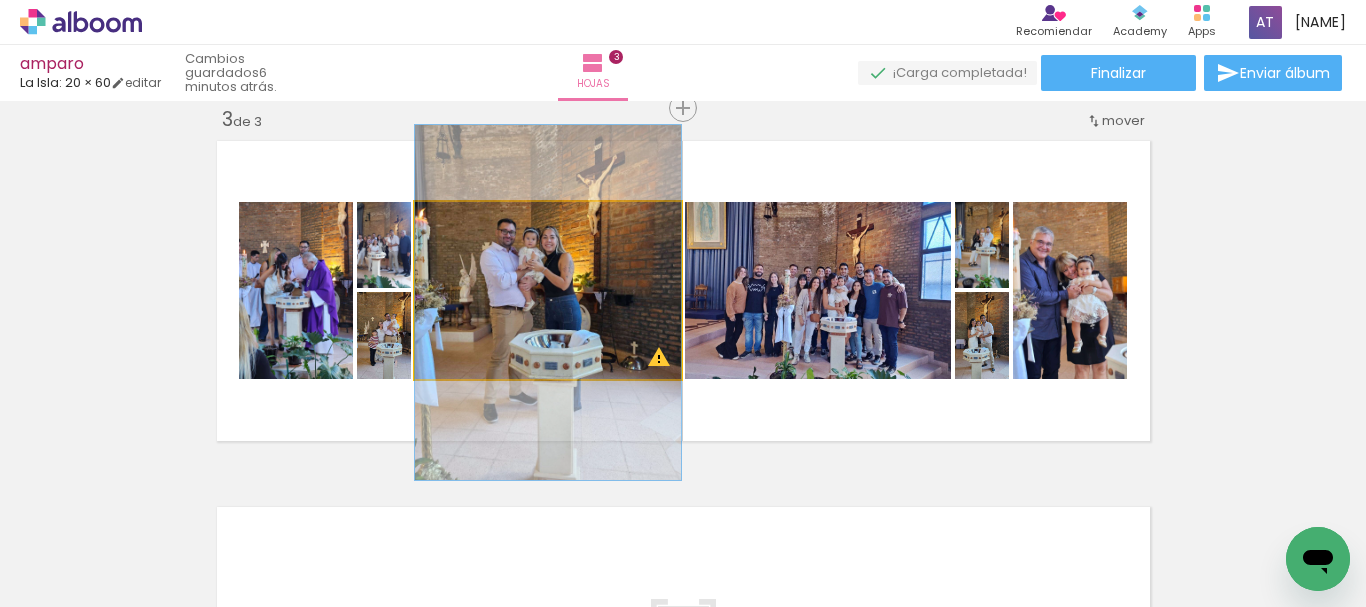 drag, startPoint x: 611, startPoint y: 319, endPoint x: 611, endPoint y: 305, distance: 14 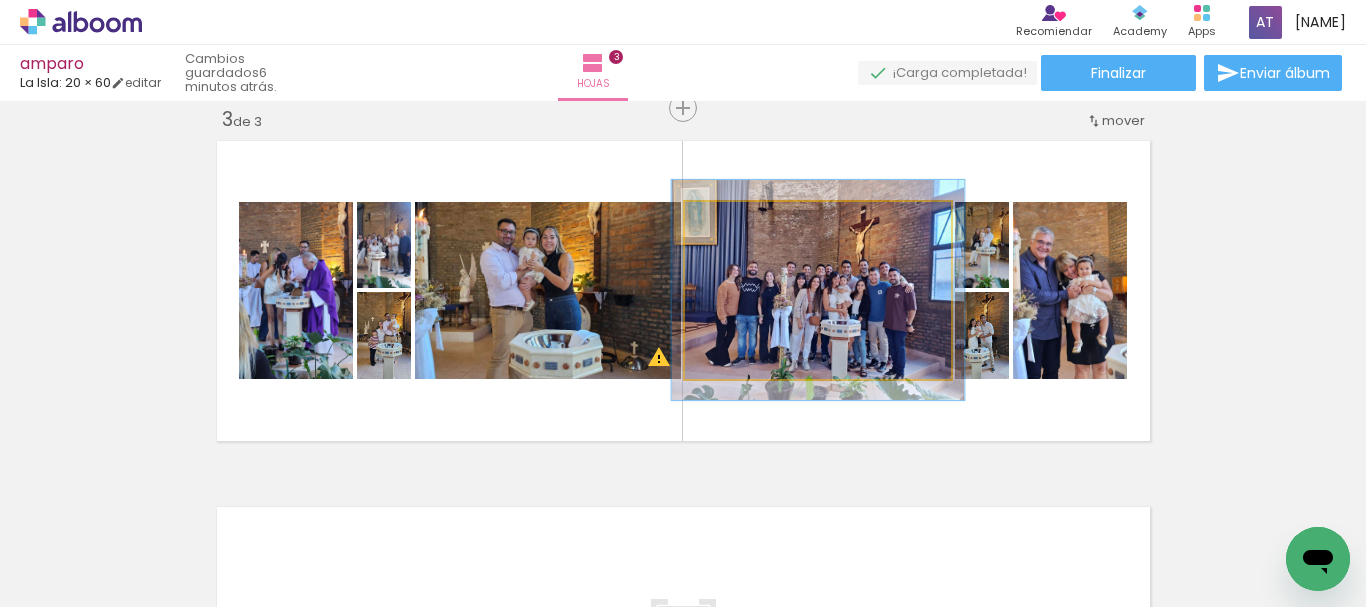 type on "110" 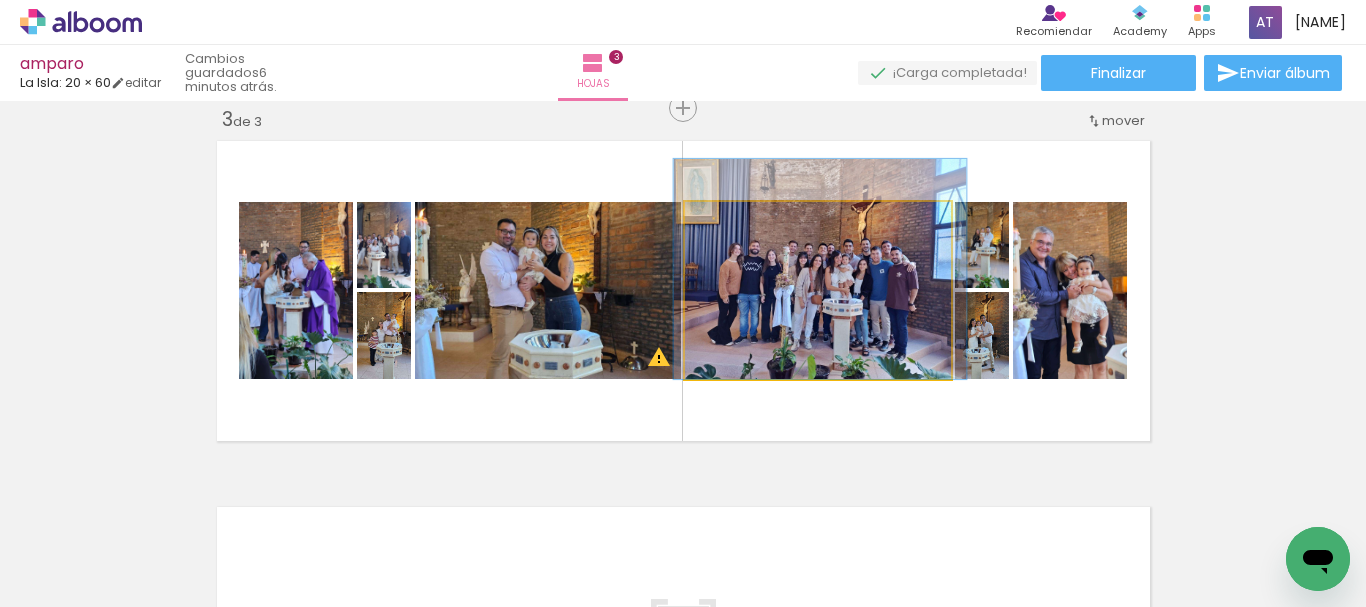 drag, startPoint x: 826, startPoint y: 322, endPoint x: 828, endPoint y: 299, distance: 23.086792 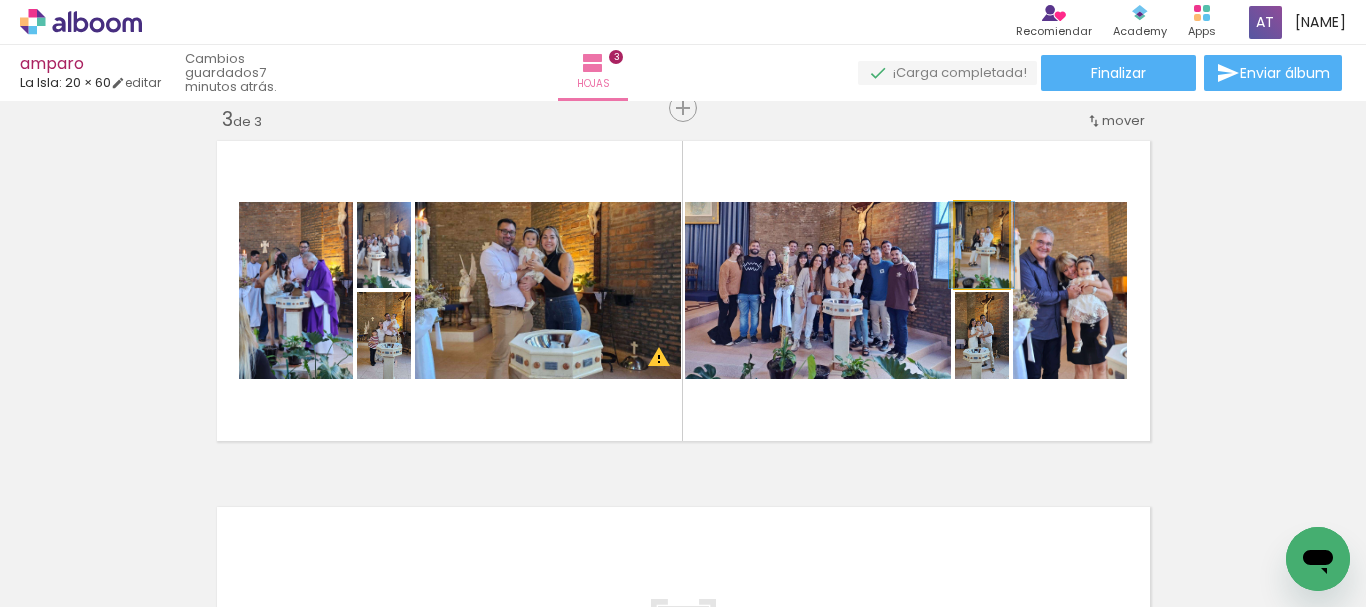 click at bounding box center [985, 223] 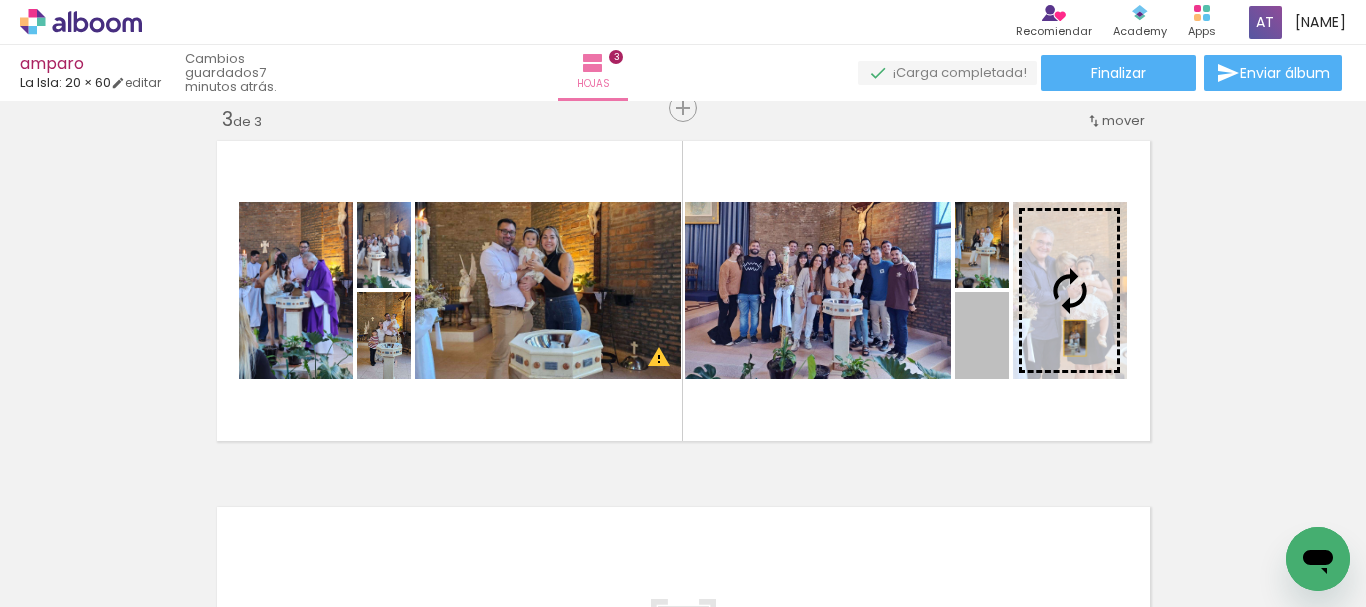drag, startPoint x: 993, startPoint y: 360, endPoint x: 1093, endPoint y: 329, distance: 104.69479 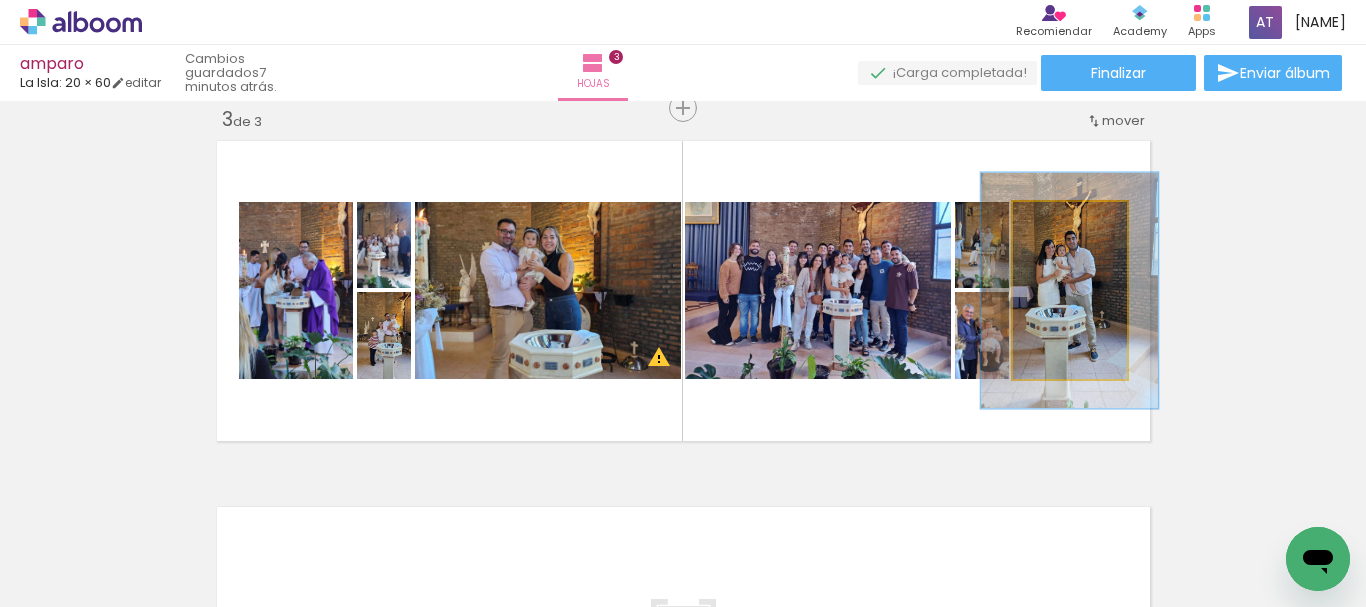 drag, startPoint x: 1046, startPoint y: 216, endPoint x: 1059, endPoint y: 218, distance: 13.152946 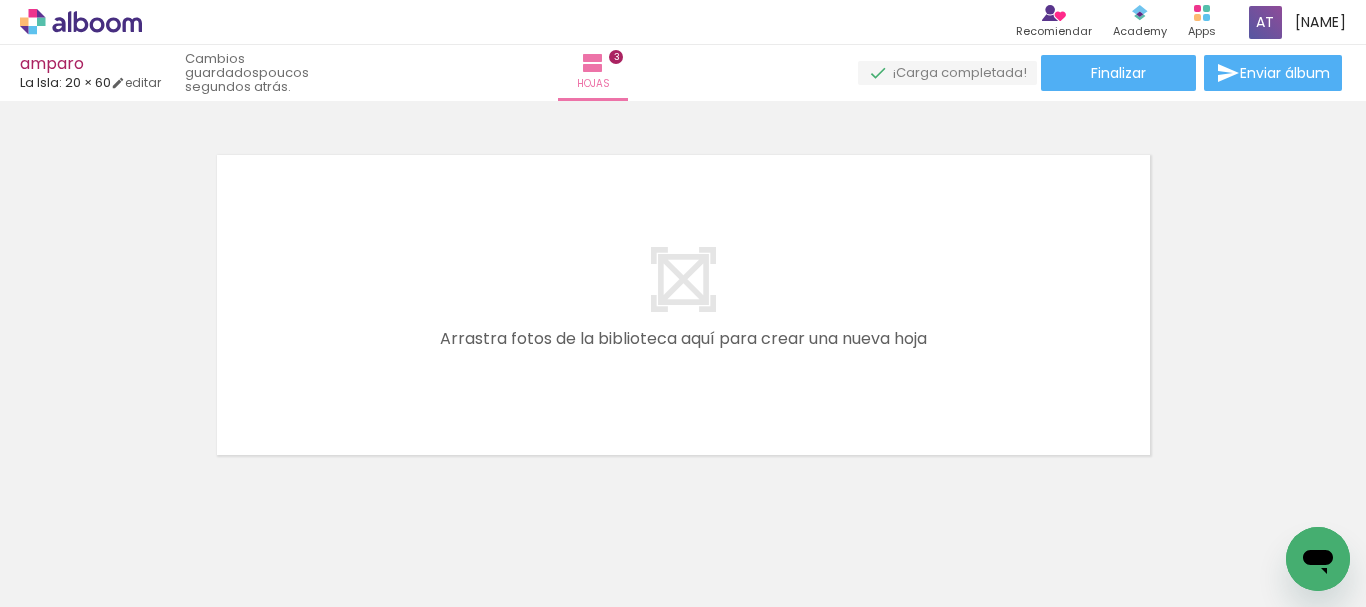 scroll, scrollTop: 1120, scrollLeft: 0, axis: vertical 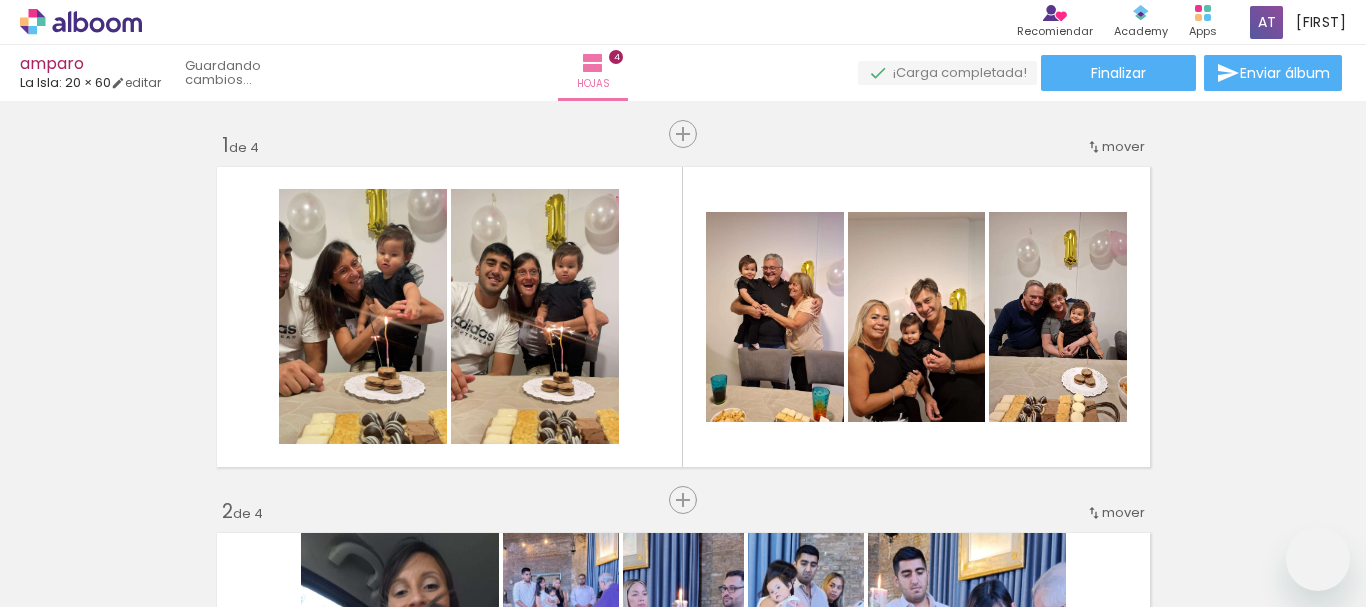 click at bounding box center [683, 303] 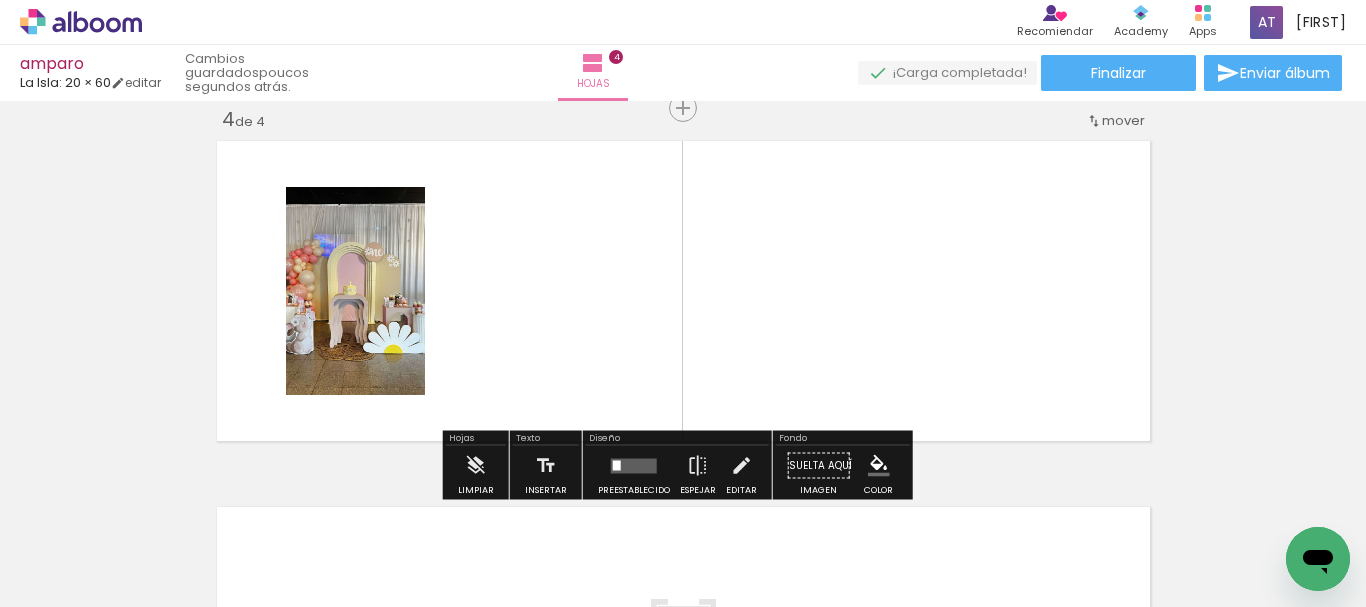 scroll, scrollTop: 1124, scrollLeft: 0, axis: vertical 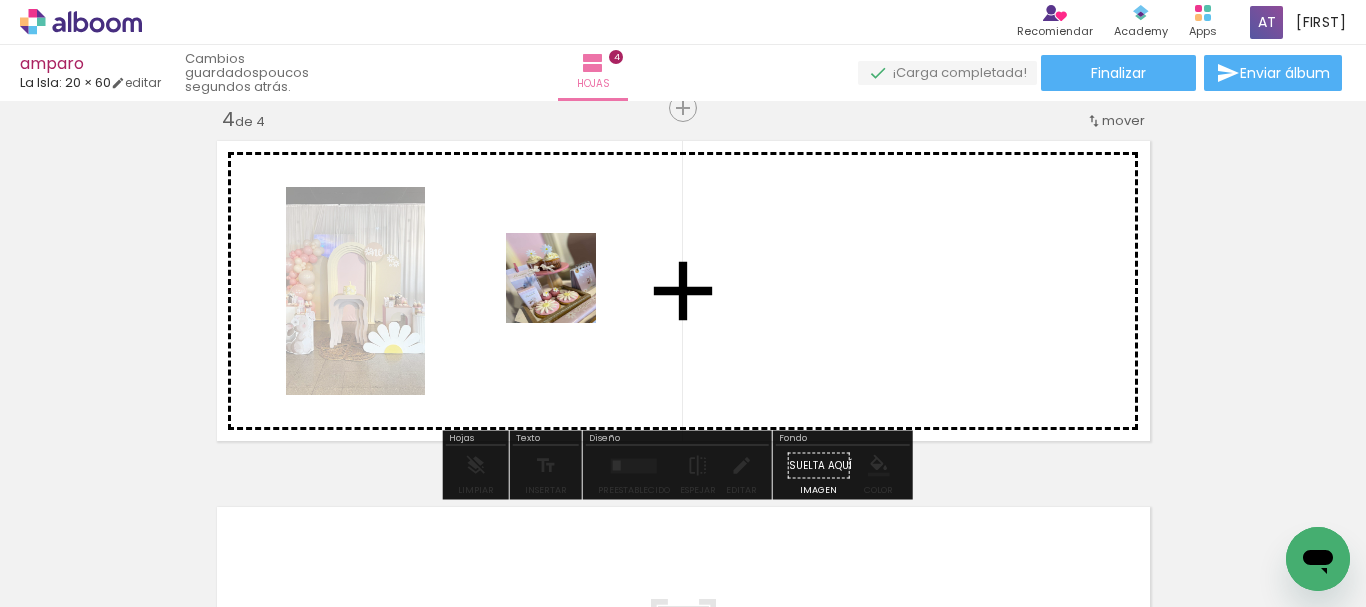 drag, startPoint x: 811, startPoint y: 519, endPoint x: 963, endPoint y: 559, distance: 157.17506 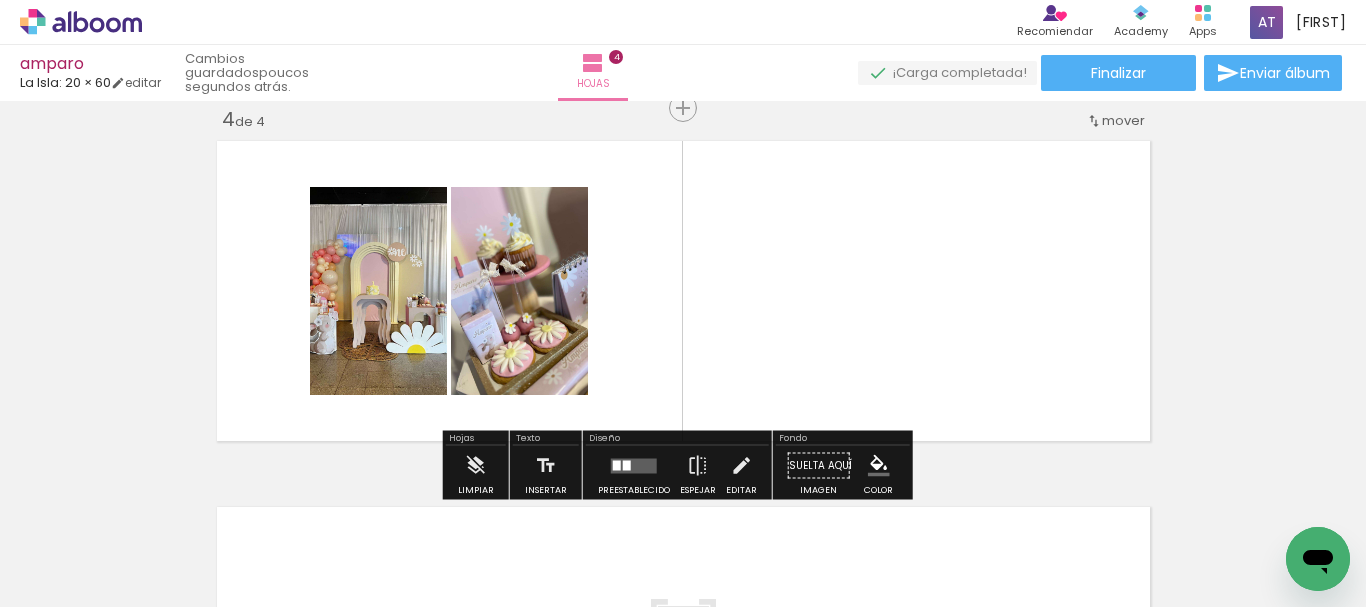 scroll, scrollTop: 1364, scrollLeft: 0, axis: vertical 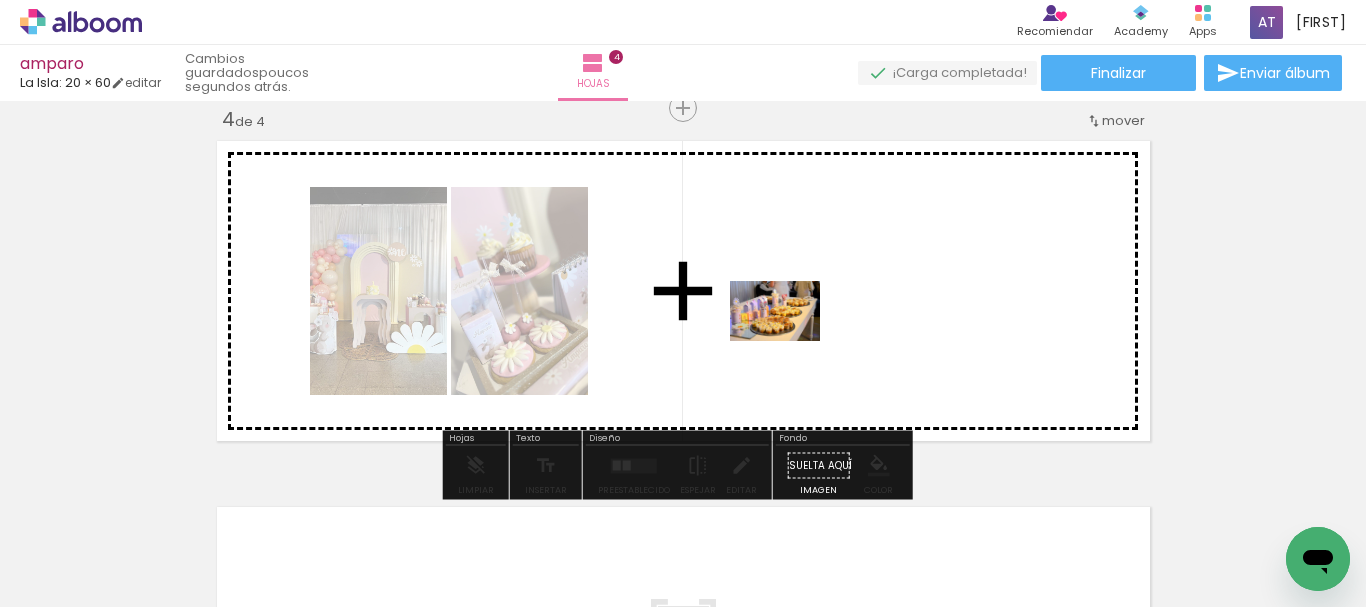 drag, startPoint x: 864, startPoint y: 539, endPoint x: 790, endPoint y: 341, distance: 211.37643 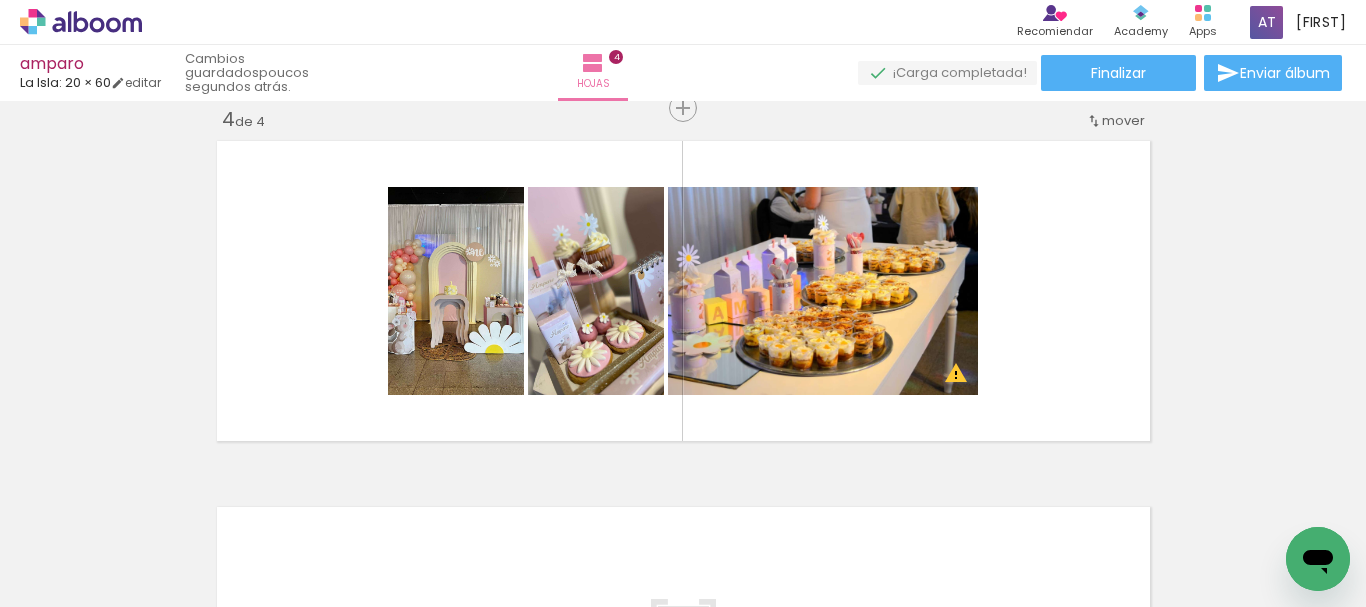 scroll, scrollTop: 0, scrollLeft: 0, axis: both 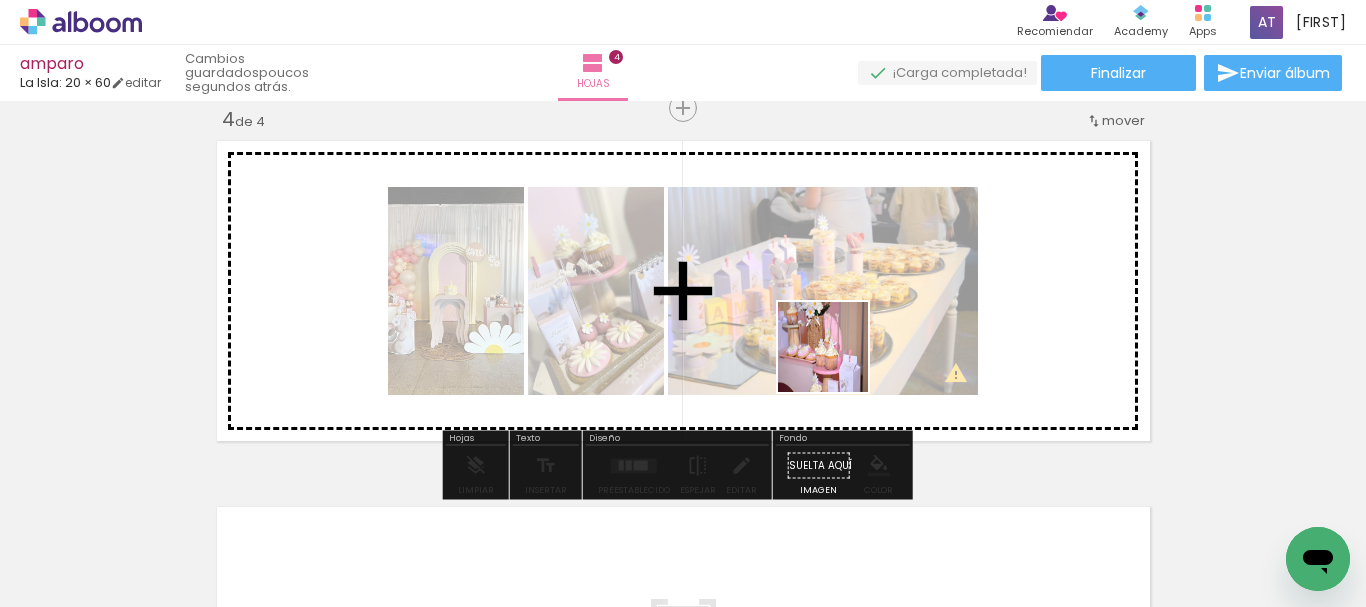 drag, startPoint x: 441, startPoint y: 549, endPoint x: 874, endPoint y: 350, distance: 476.5396 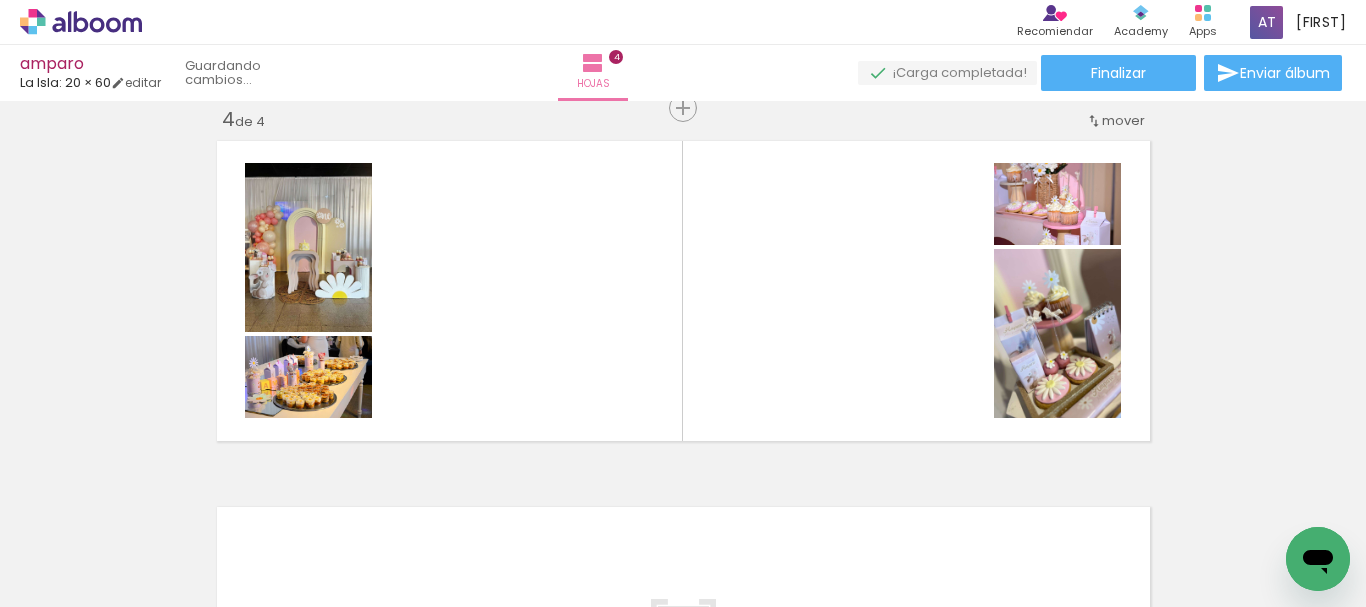scroll, scrollTop: 0, scrollLeft: 0, axis: both 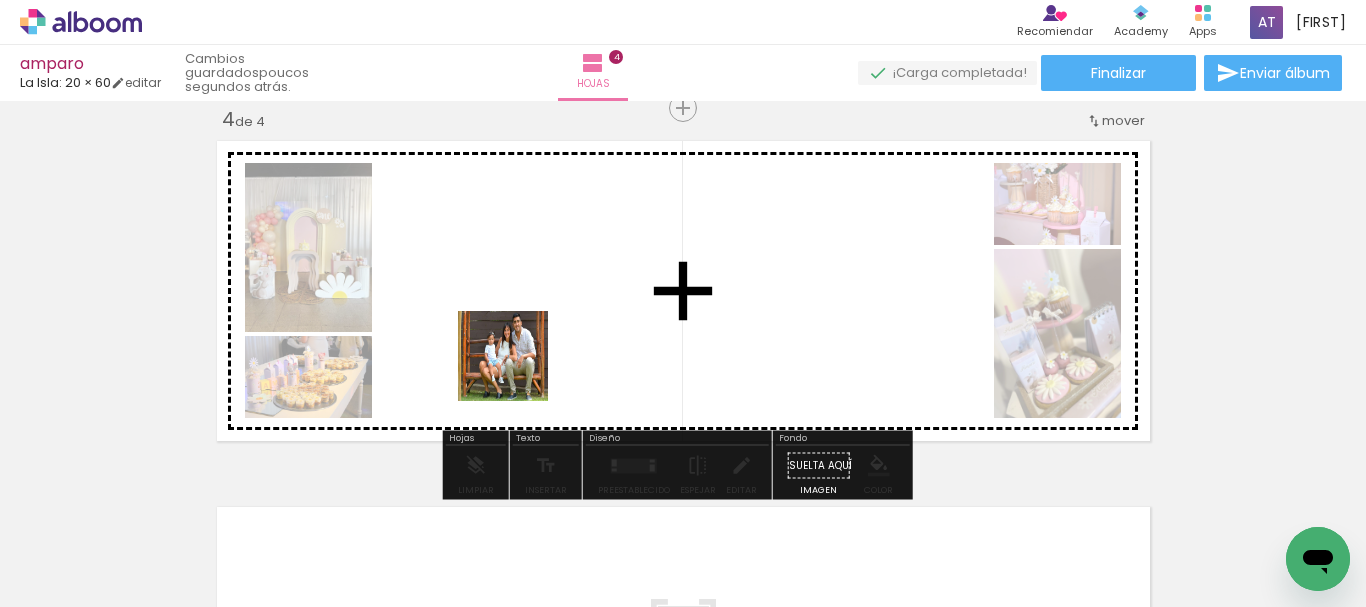 drag, startPoint x: 222, startPoint y: 545, endPoint x: 307, endPoint y: 559, distance: 86.145226 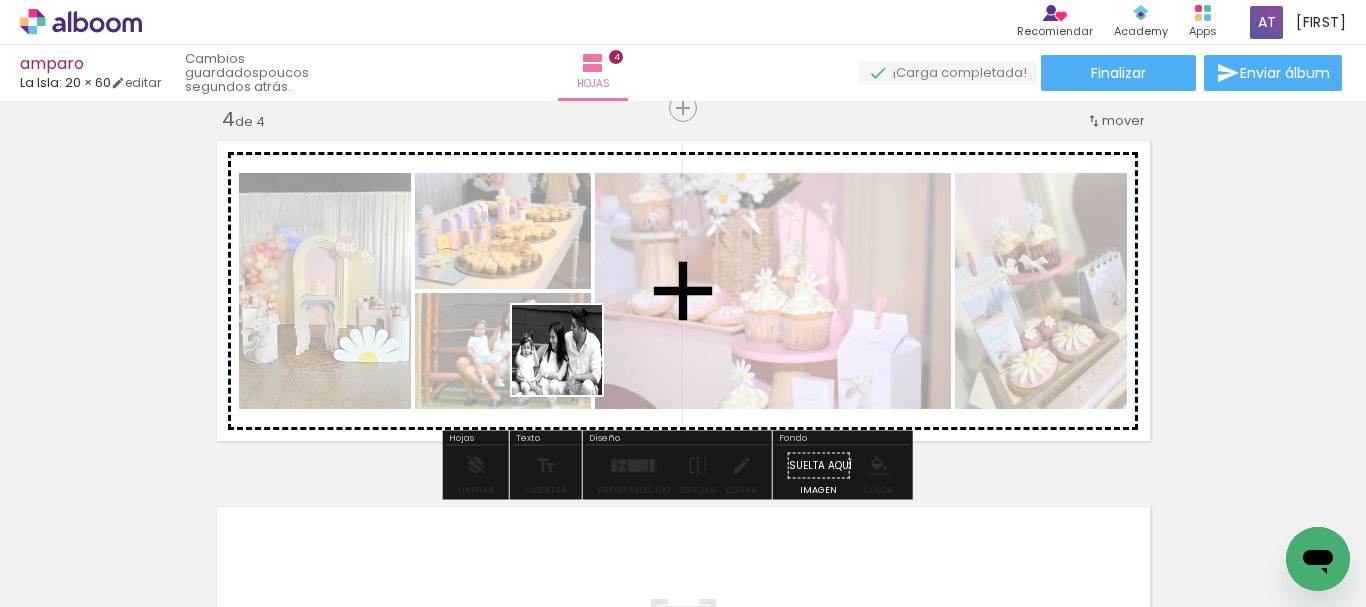 drag, startPoint x: 315, startPoint y: 537, endPoint x: 582, endPoint y: 356, distance: 322.5678 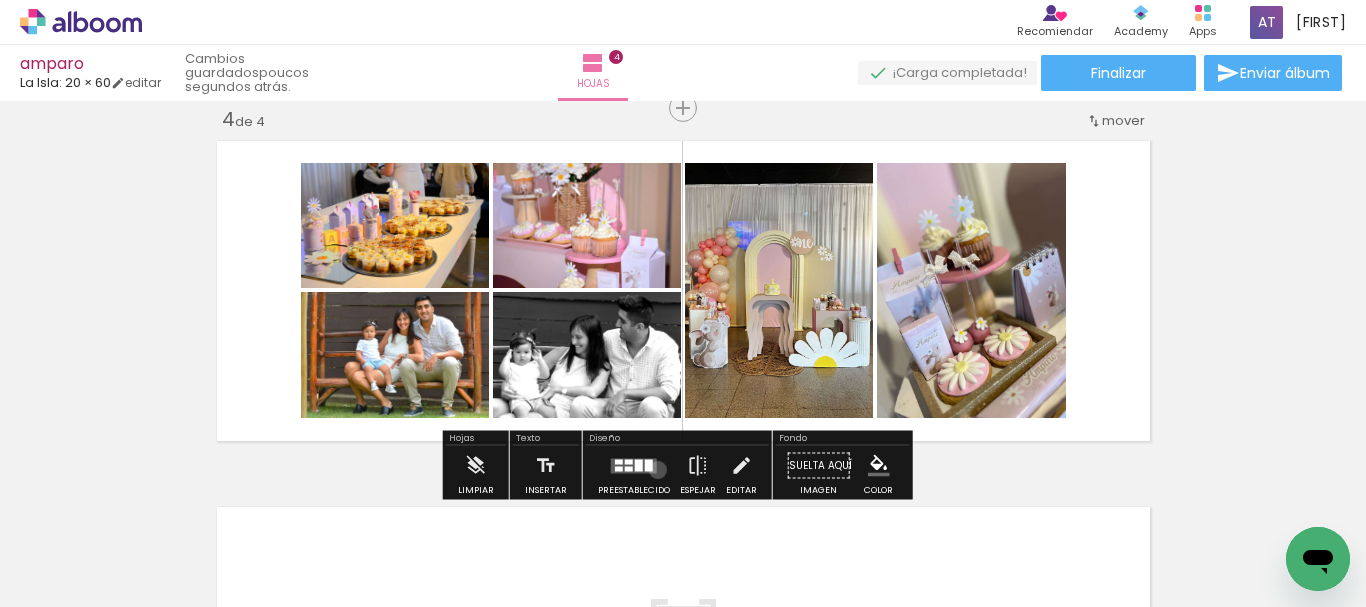 click at bounding box center [634, 466] 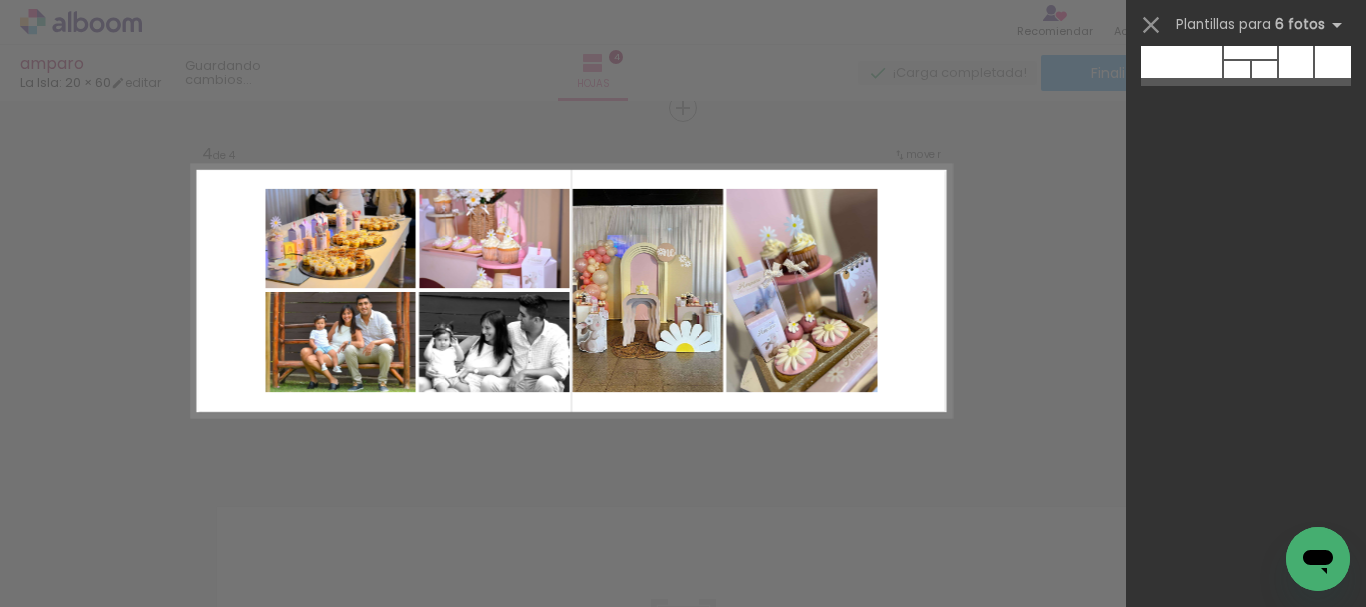 scroll, scrollTop: 0, scrollLeft: 0, axis: both 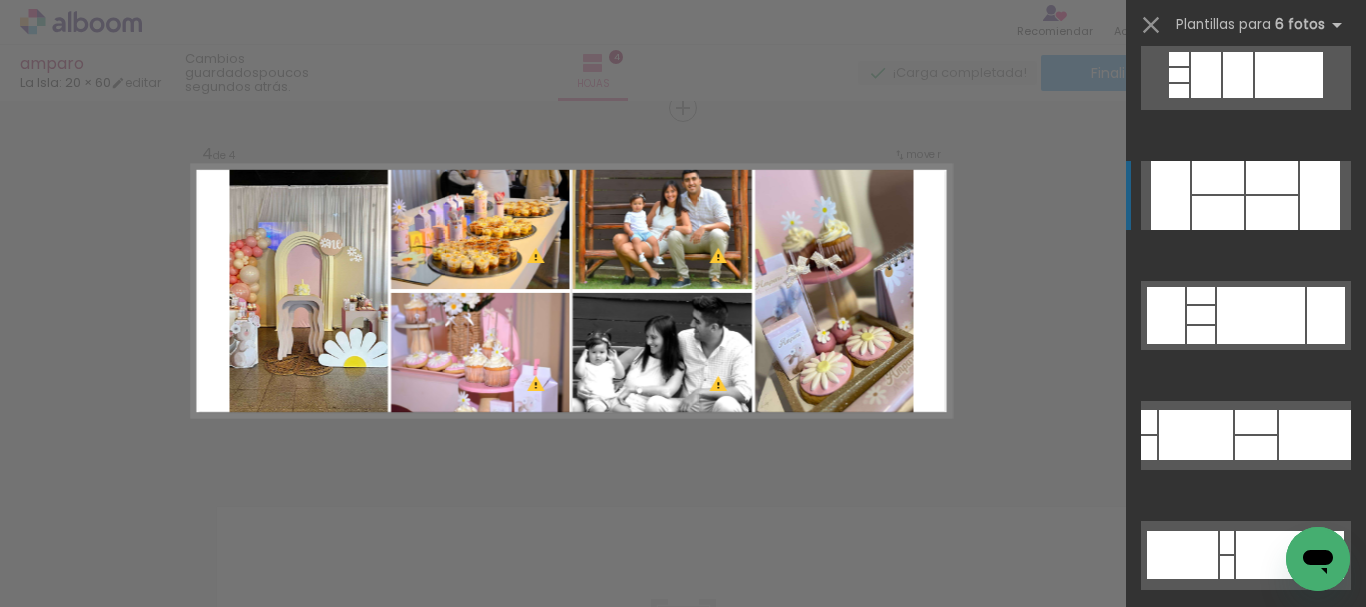 click at bounding box center (1333, 795) 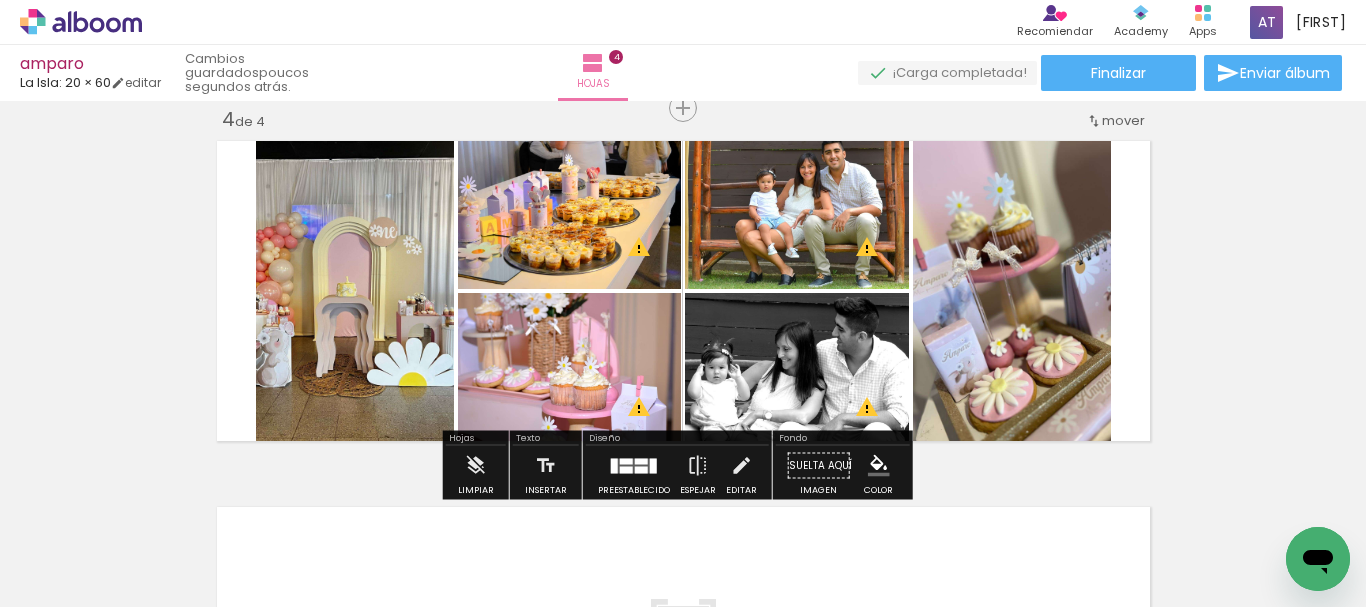 click at bounding box center [634, 465] 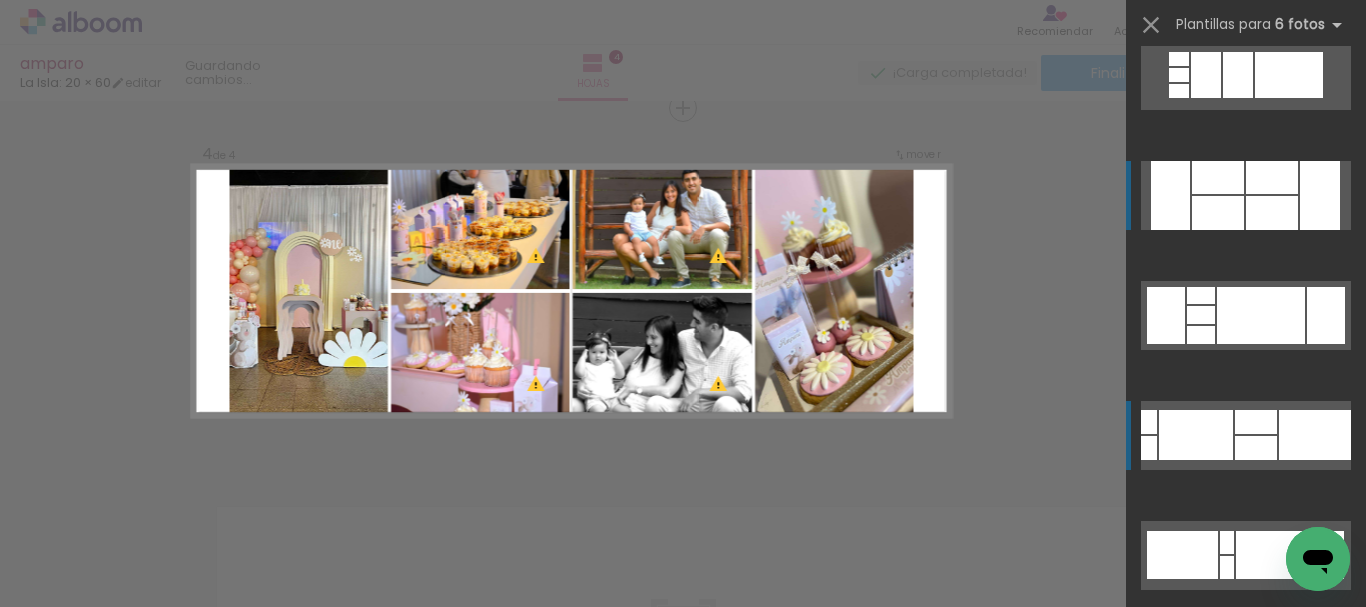 scroll, scrollTop: 720, scrollLeft: 0, axis: vertical 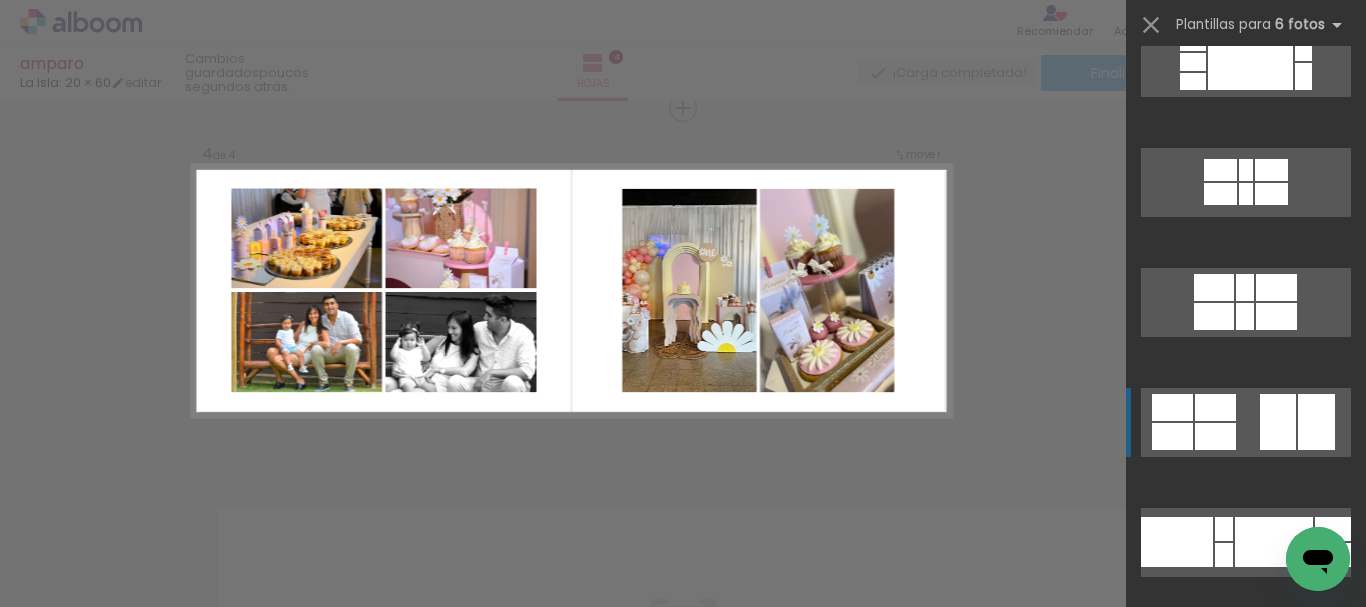 click at bounding box center [1303, 47] 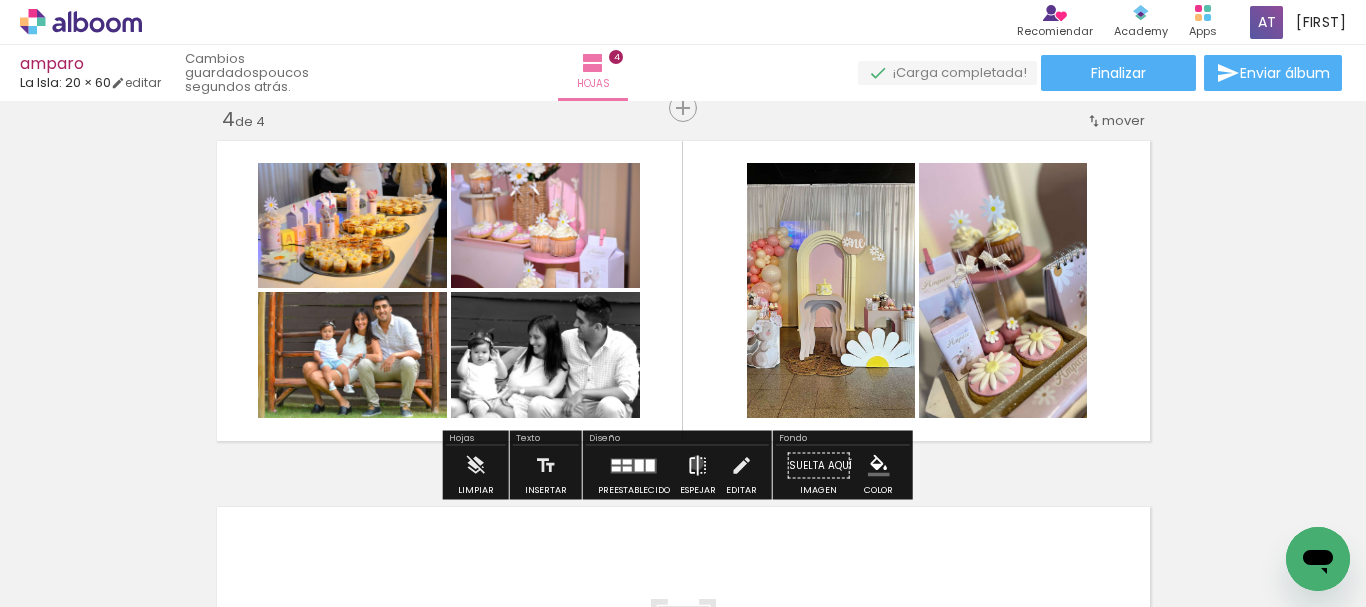 click at bounding box center [698, 466] 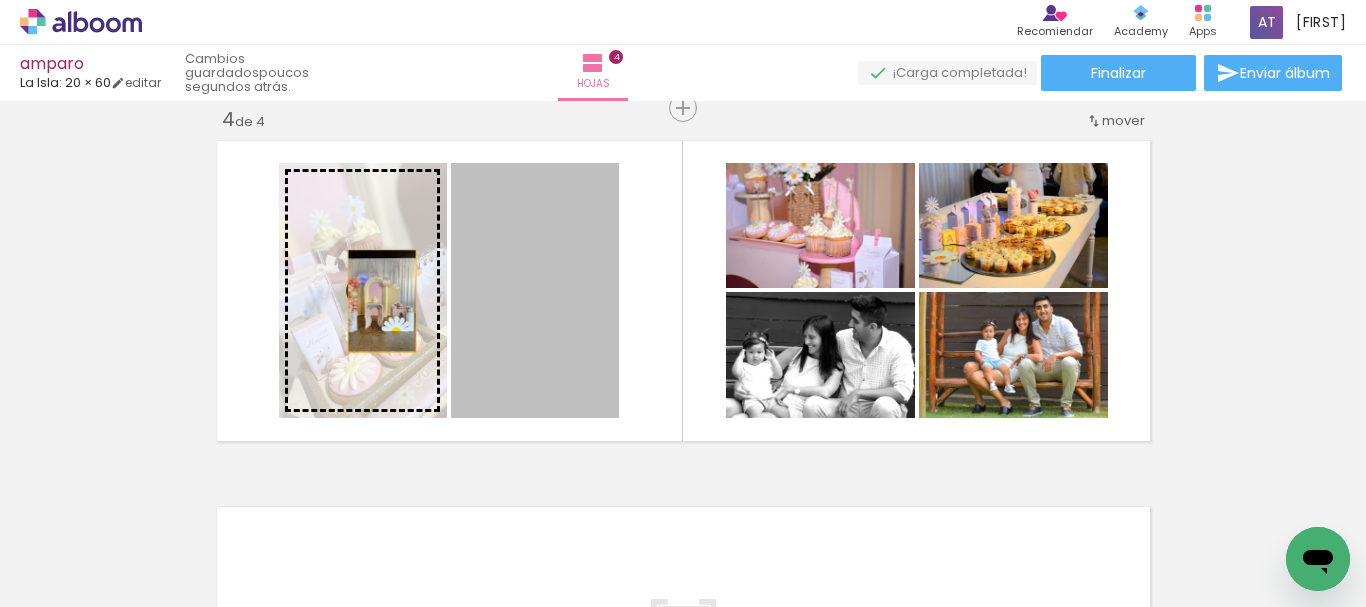 drag, startPoint x: 589, startPoint y: 299, endPoint x: 374, endPoint y: 301, distance: 215.00931 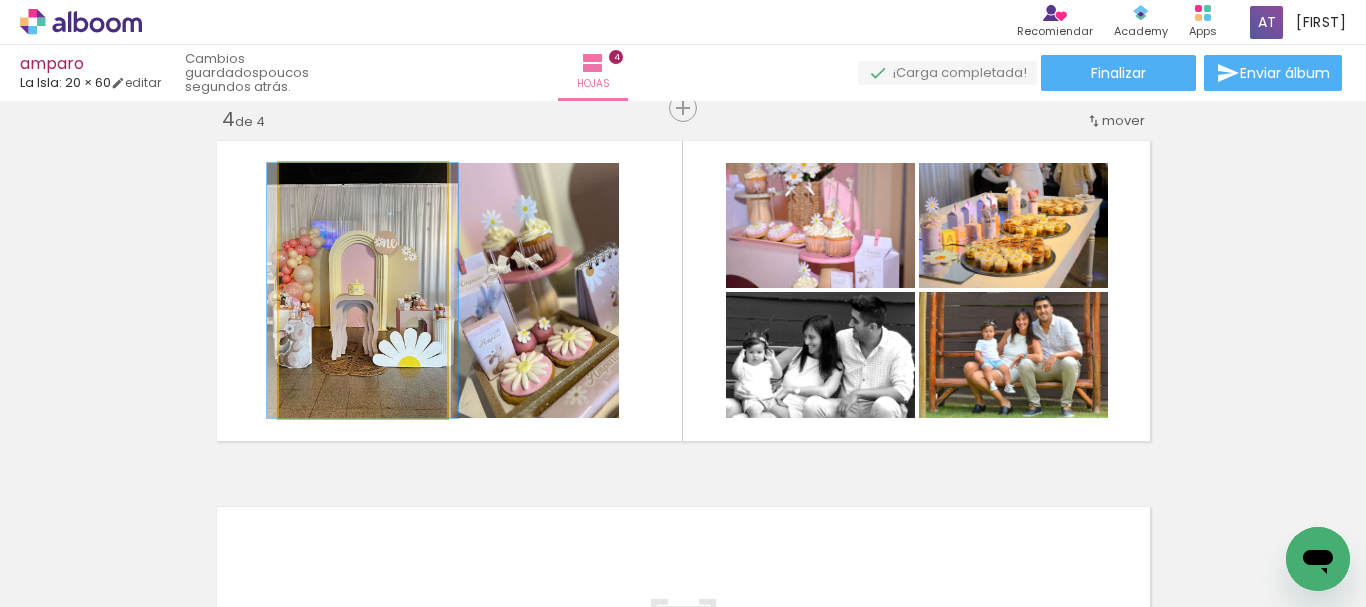 click at bounding box center (326, 184) 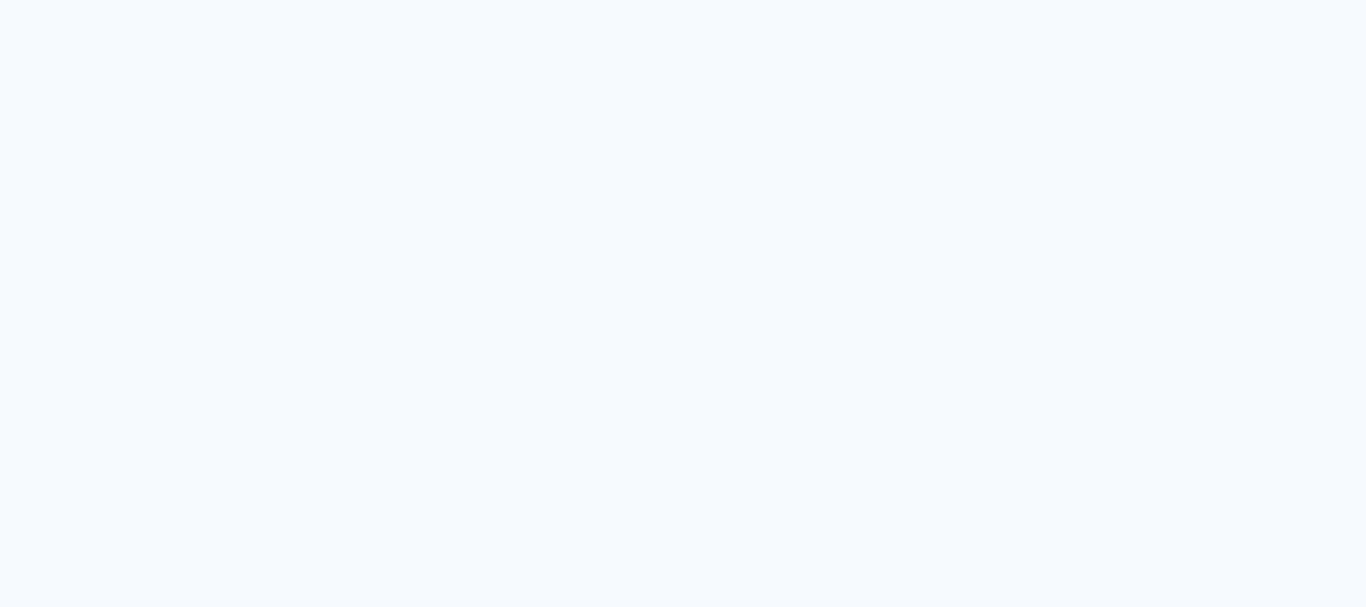 scroll, scrollTop: 0, scrollLeft: 0, axis: both 